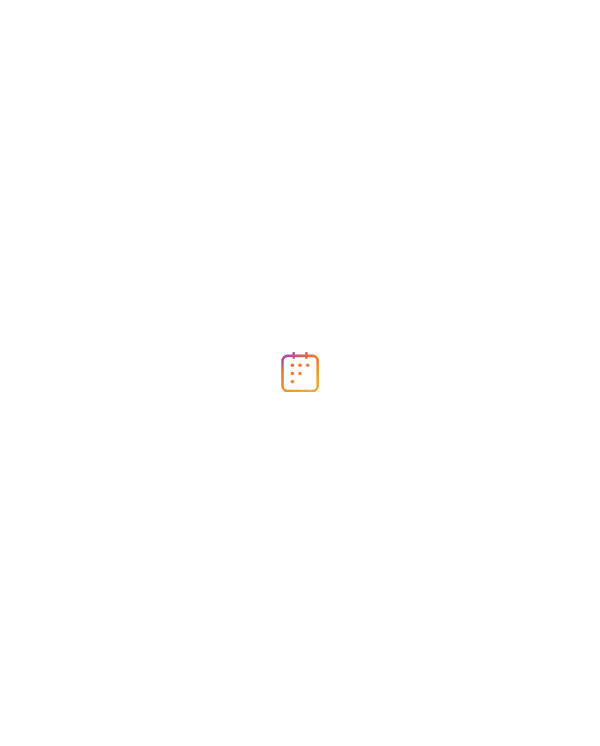 scroll, scrollTop: 0, scrollLeft: 0, axis: both 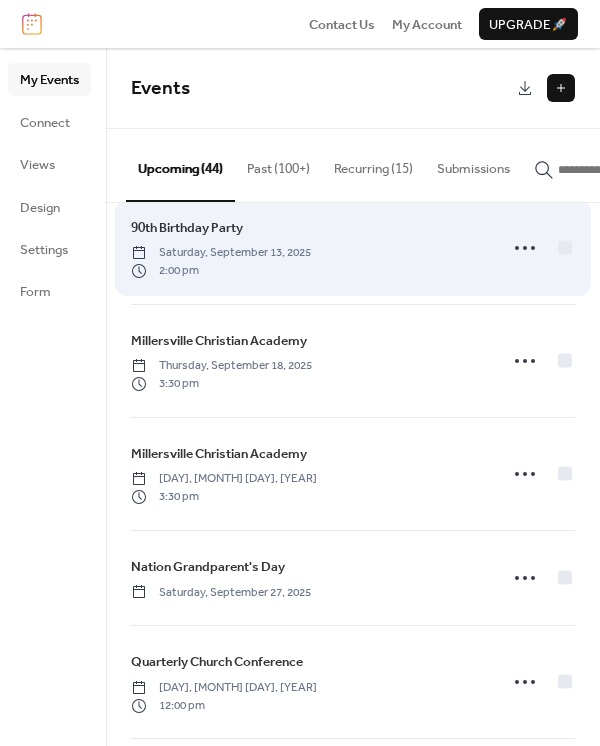 click on "90th Birthday Party Saturday, September 13, 2025 2:00 pm" at bounding box center [308, 248] 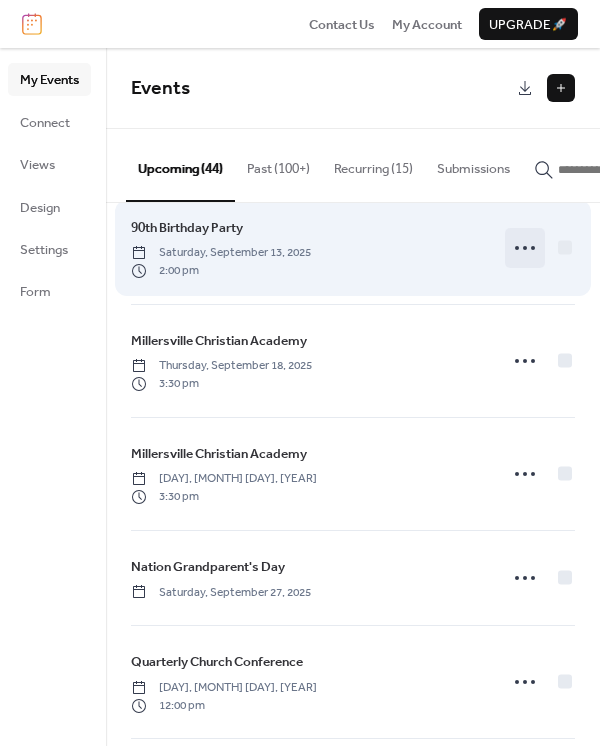 click 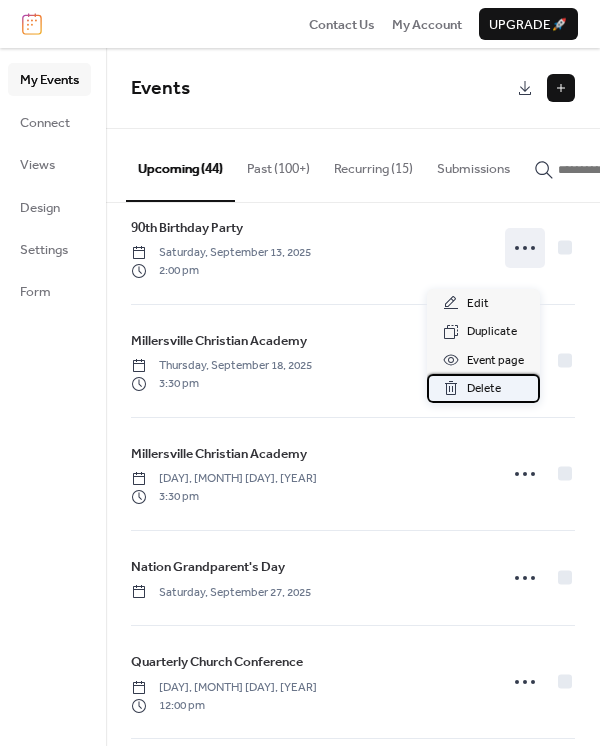 click on "Delete" at bounding box center [484, 389] 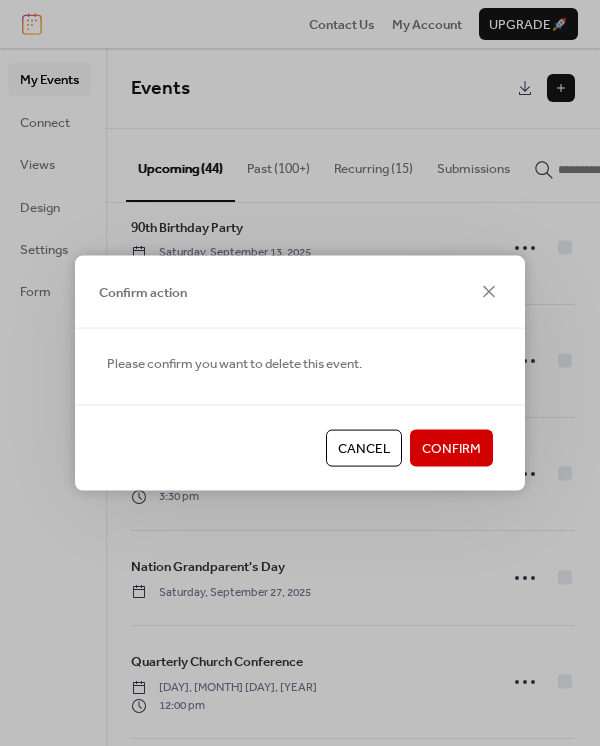 click on "Confirm" at bounding box center [451, 449] 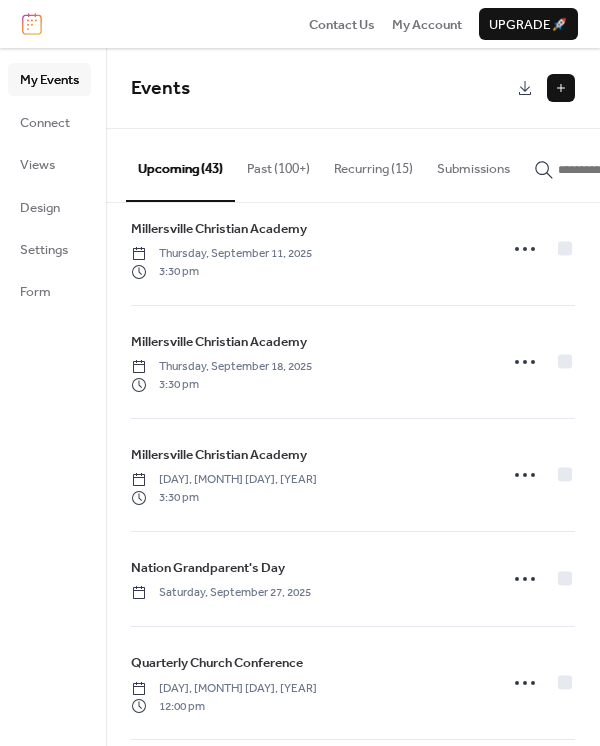 click at bounding box center [561, 88] 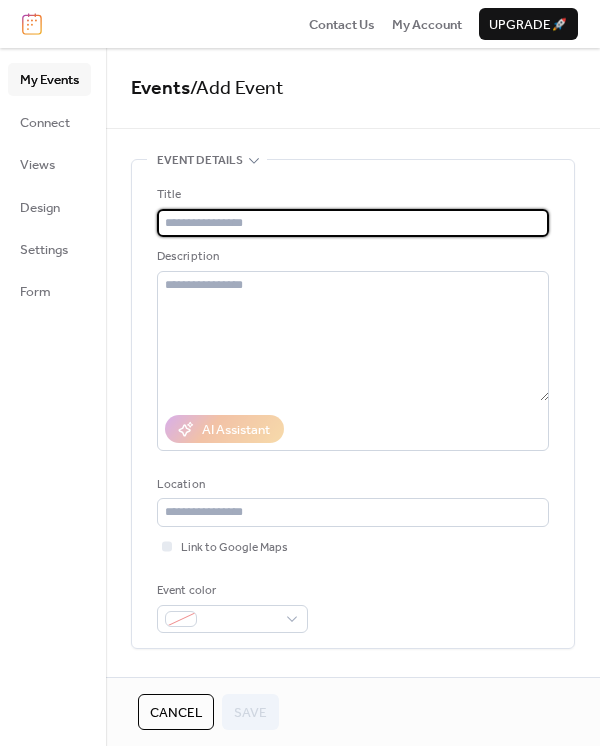 click at bounding box center [353, 223] 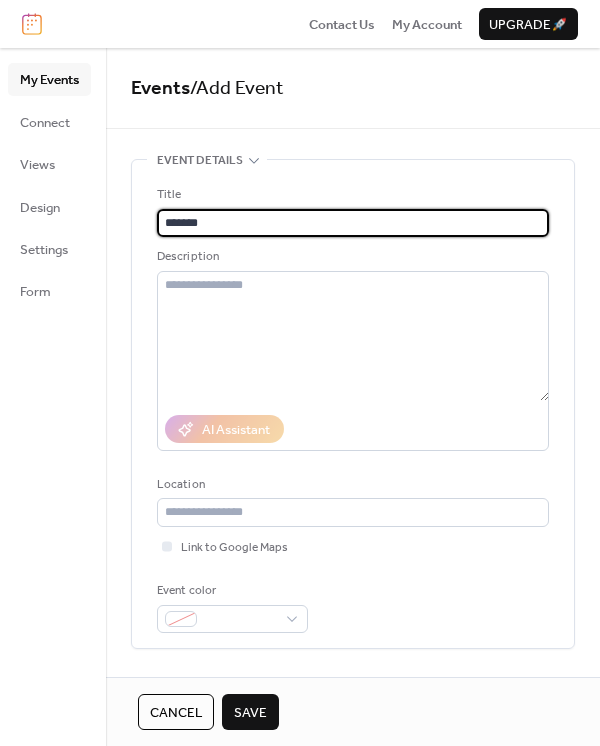 type on "********" 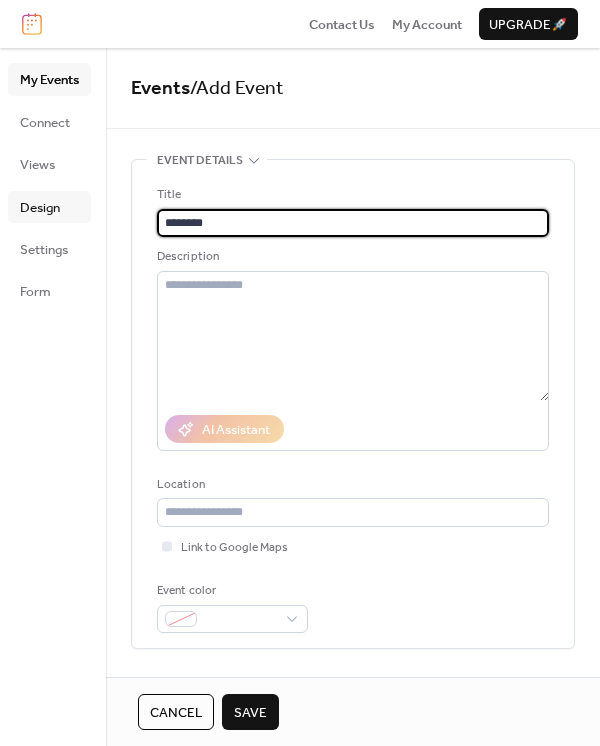 drag, startPoint x: 252, startPoint y: 224, endPoint x: 42, endPoint y: 200, distance: 211.36697 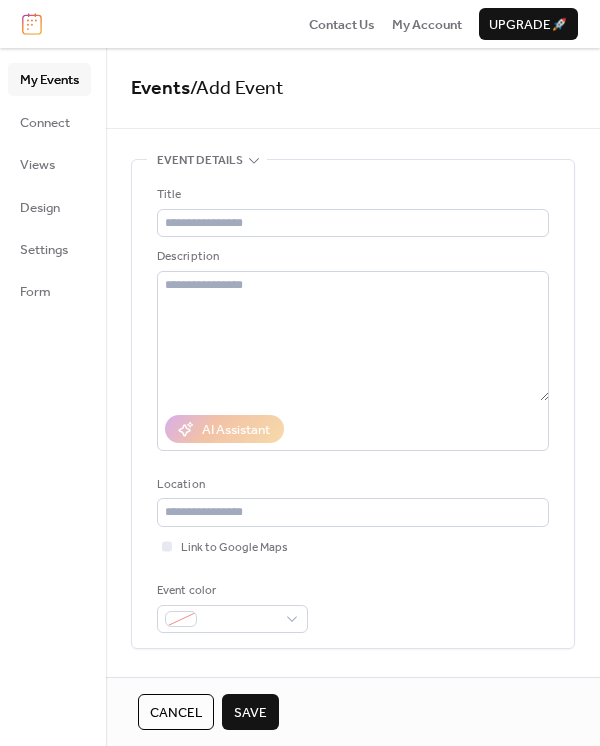 click on "Cancel" at bounding box center [176, 713] 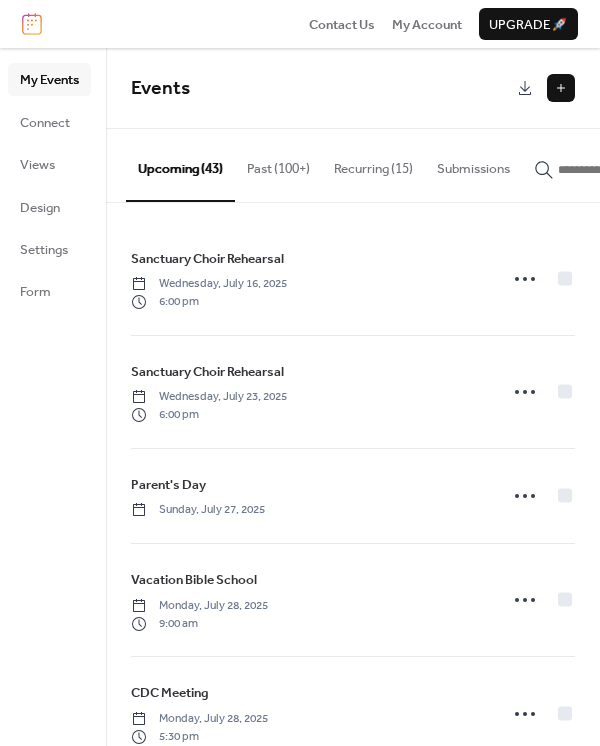 click 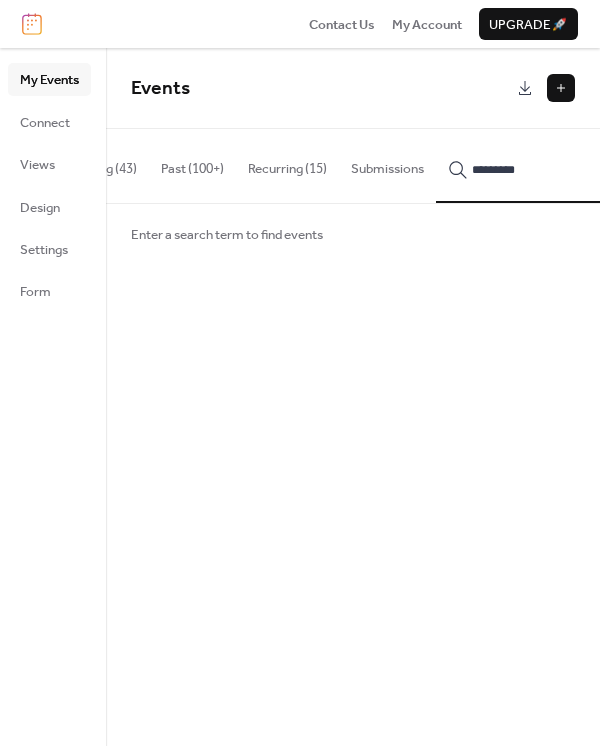 click on "********" at bounding box center (520, 165) 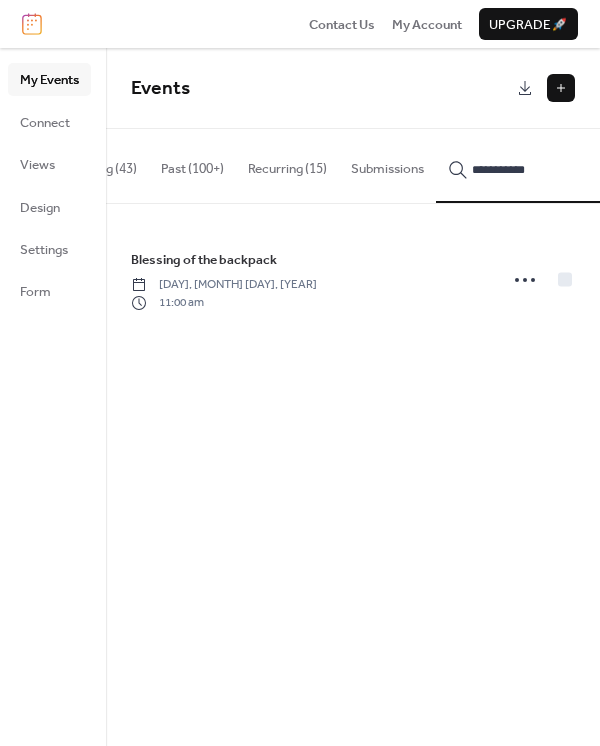 click on "**********" at bounding box center (520, 165) 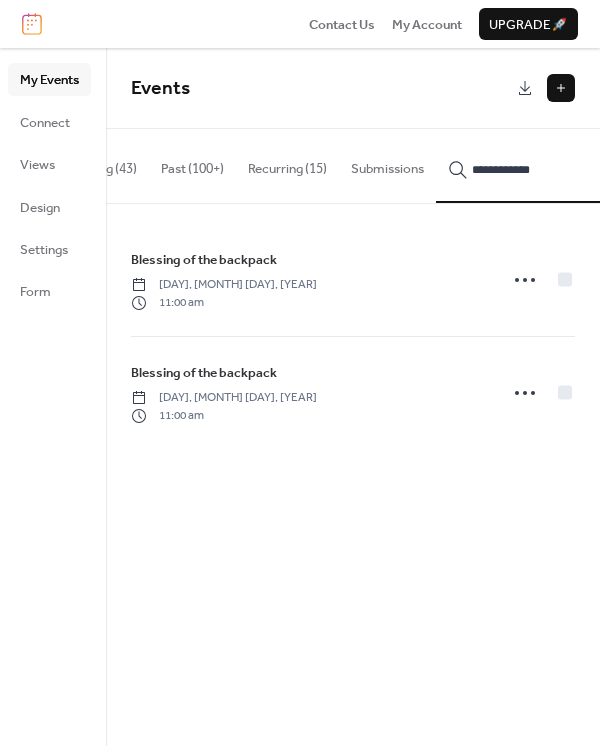 type on "**********" 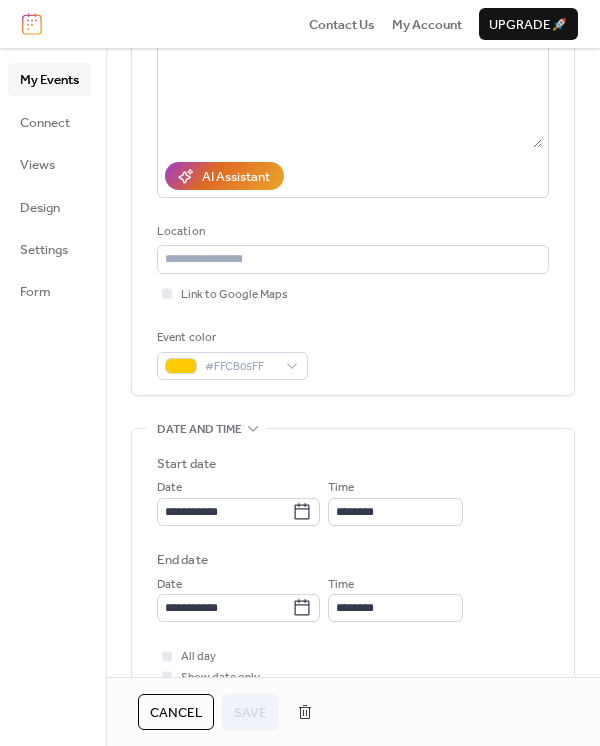 scroll, scrollTop: 266, scrollLeft: 0, axis: vertical 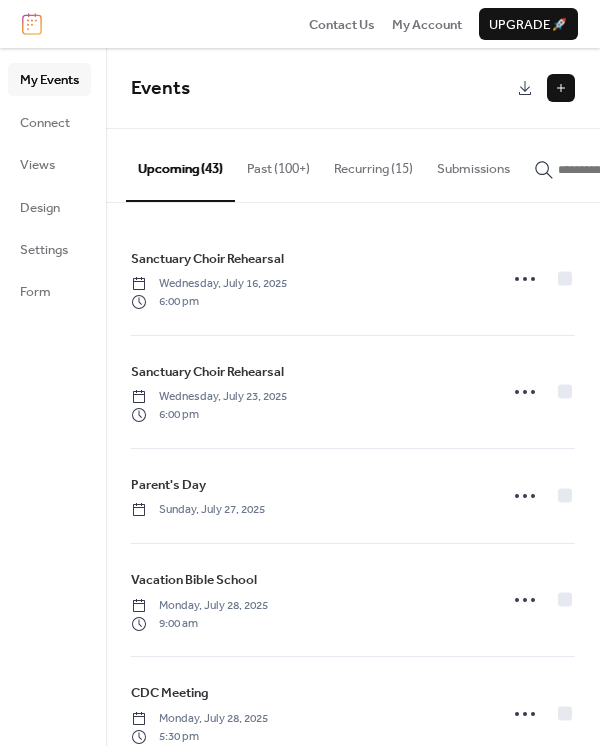 click 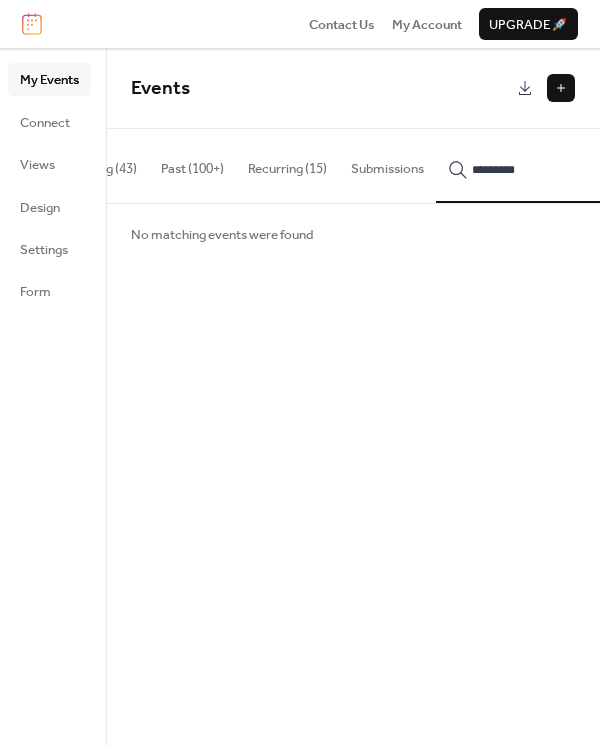 click on "********" at bounding box center [520, 165] 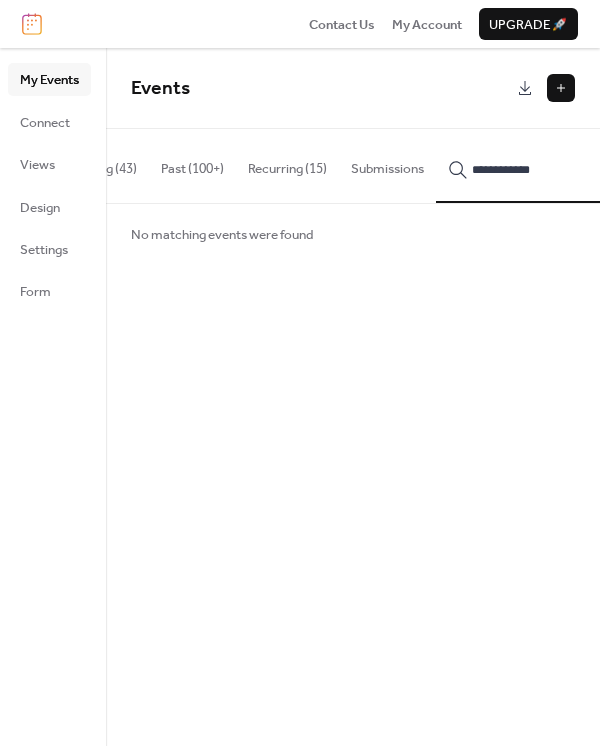click on "**********" at bounding box center [520, 165] 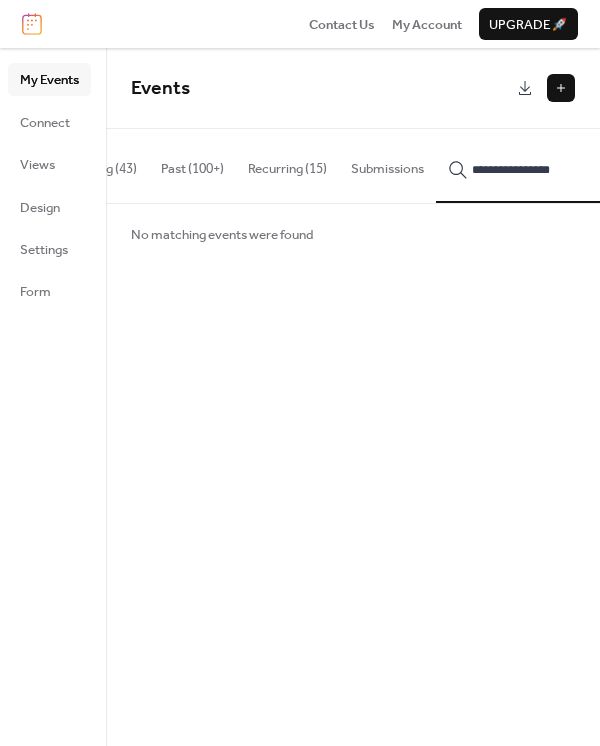 click on "**********" at bounding box center (520, 165) 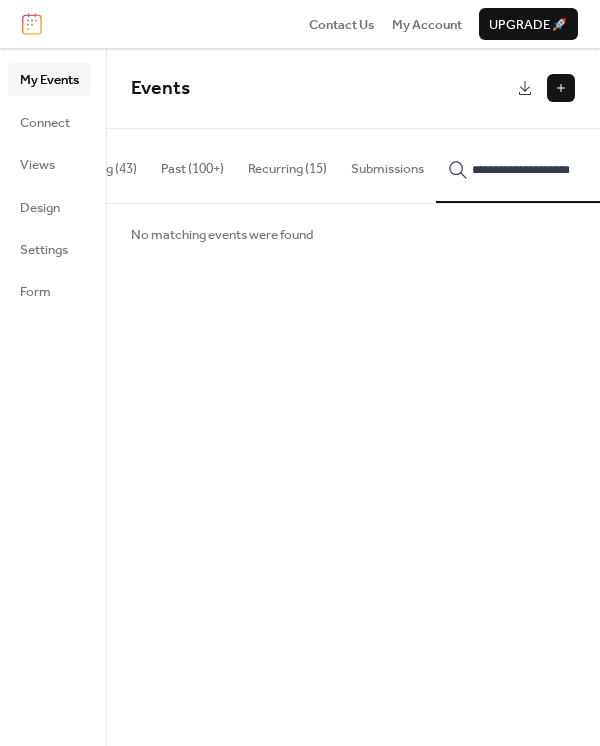 click 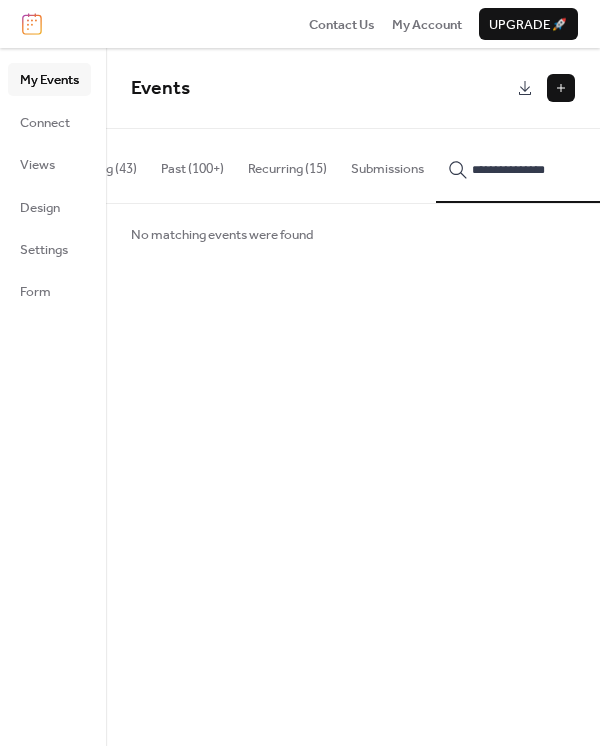 click on "**********" at bounding box center [520, 165] 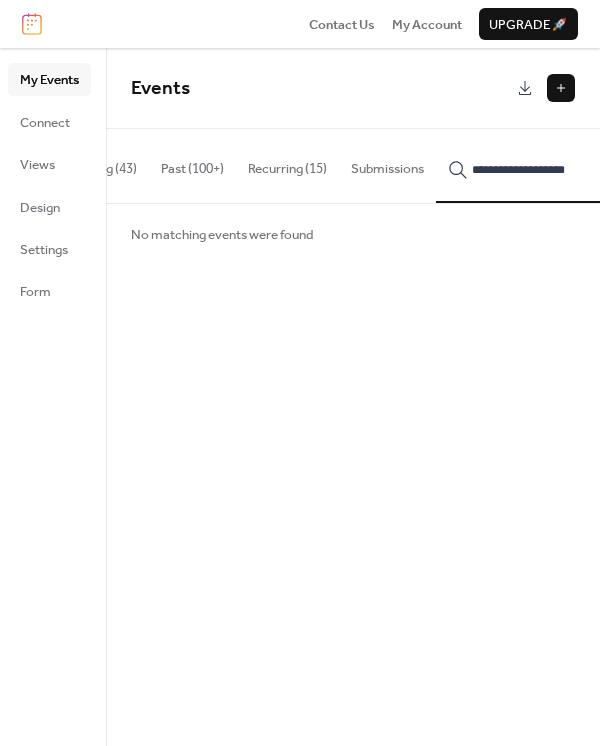 click 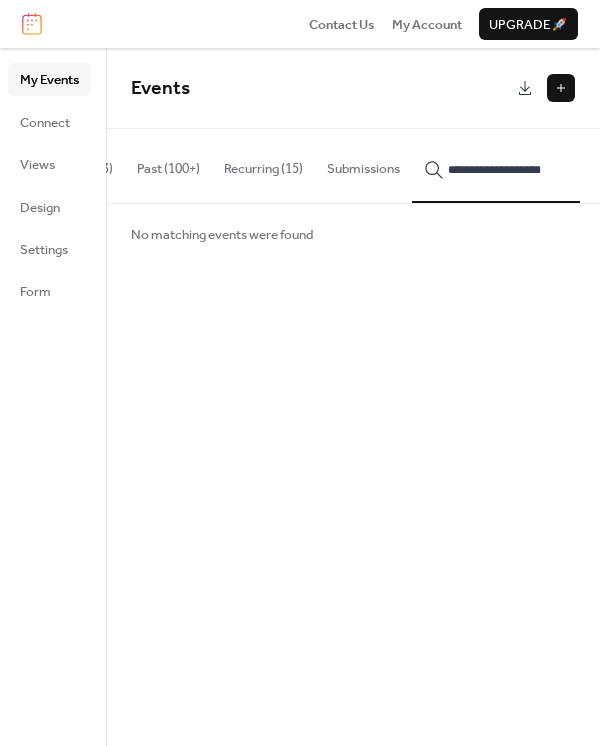 drag, startPoint x: 522, startPoint y: 169, endPoint x: 606, endPoint y: 168, distance: 84.00595 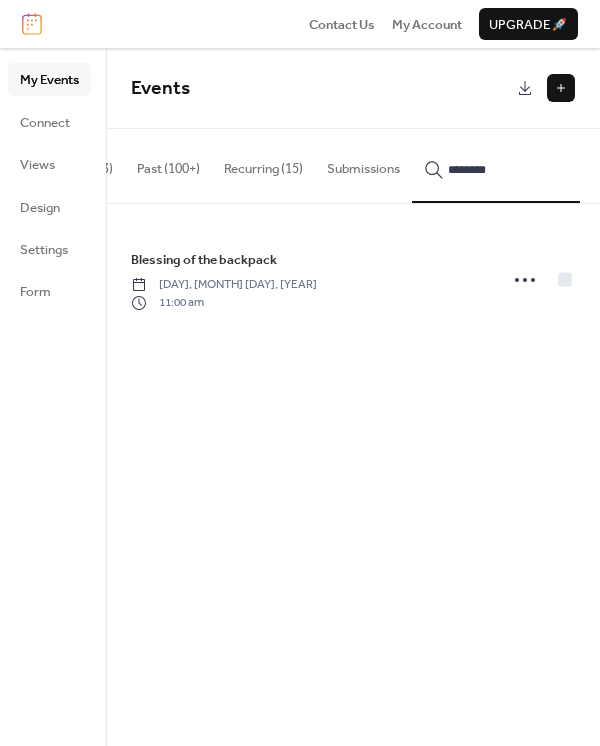 type on "********" 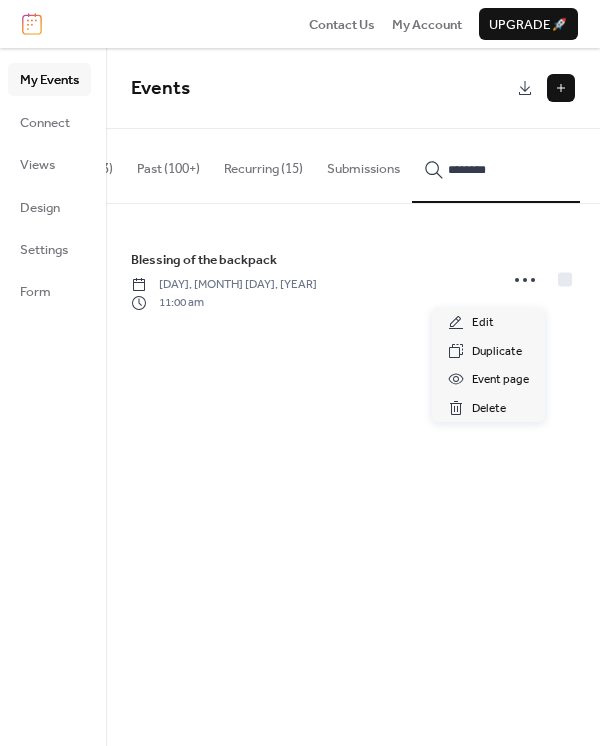 click 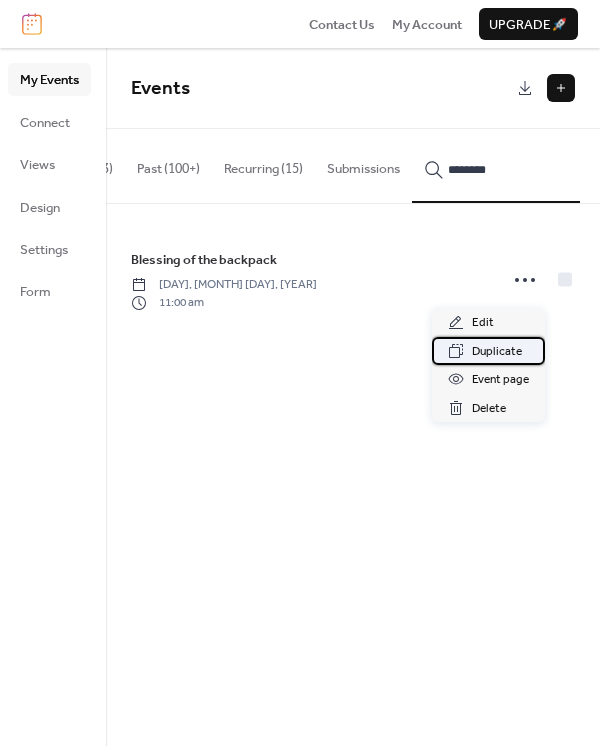 click on "Duplicate" at bounding box center (497, 352) 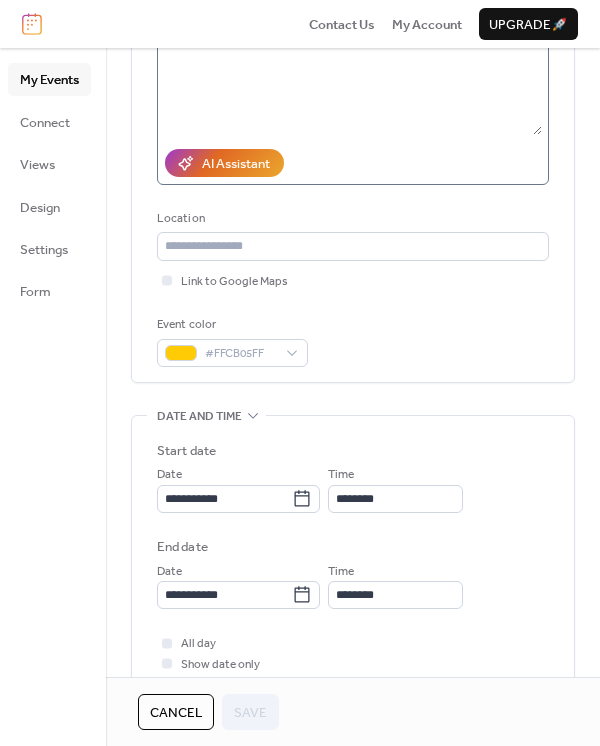 scroll, scrollTop: 400, scrollLeft: 0, axis: vertical 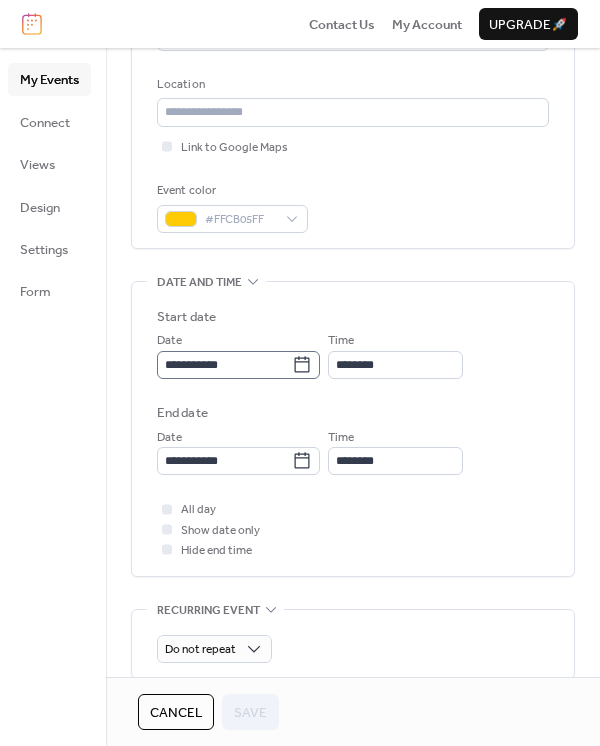 click 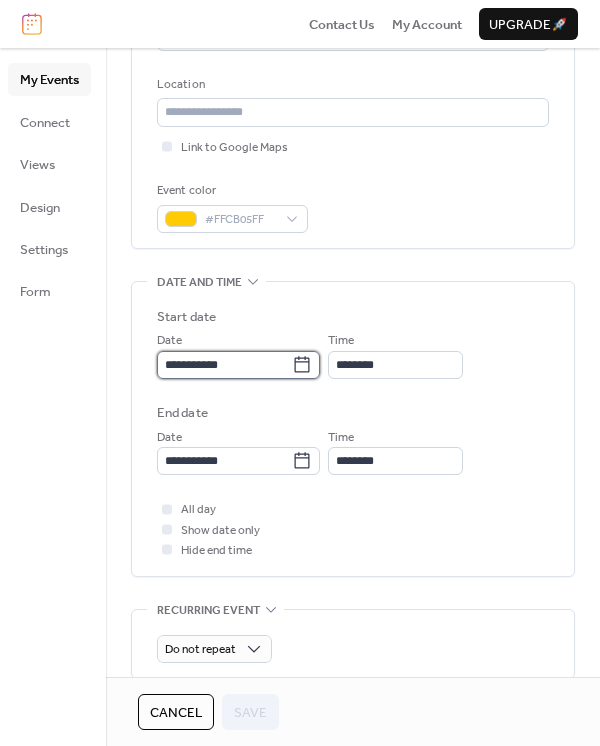 click on "**********" at bounding box center (224, 365) 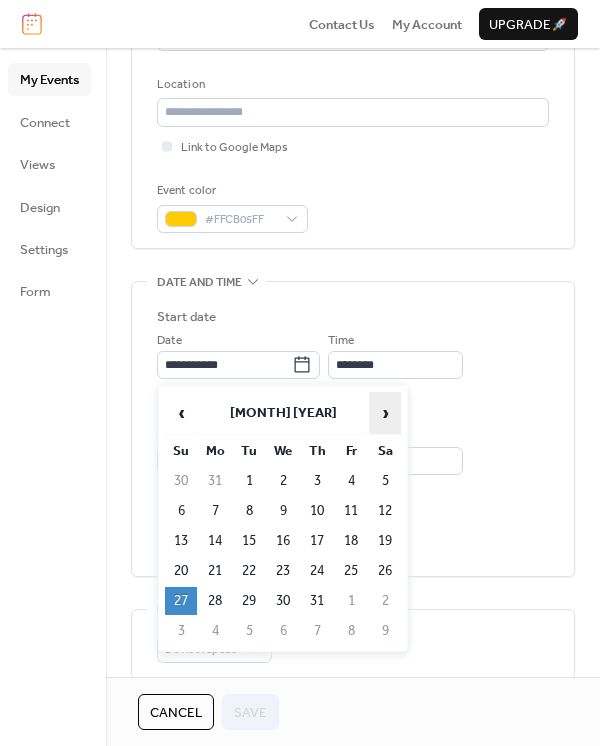 click on "›" at bounding box center [385, 413] 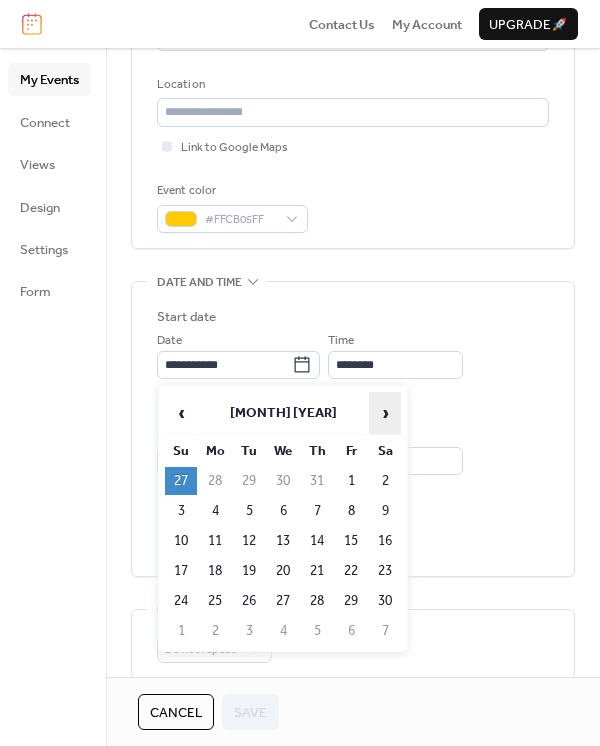 click on "›" at bounding box center (385, 413) 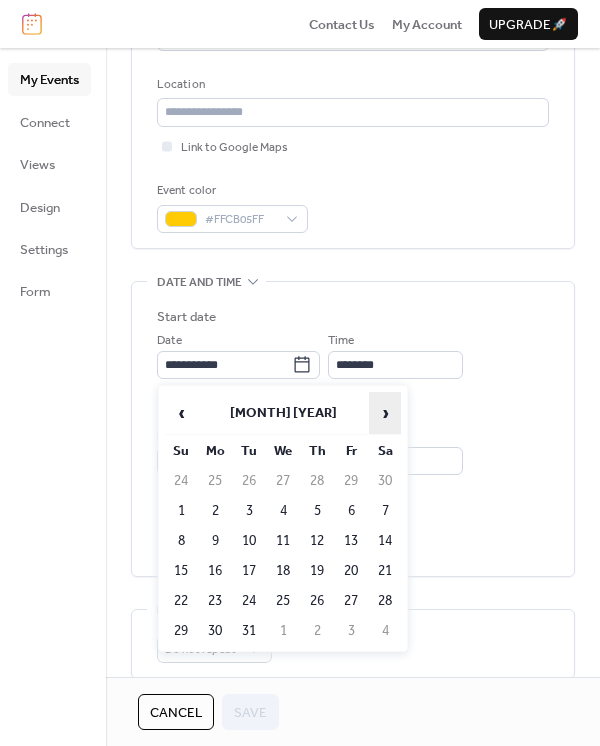 click on "›" at bounding box center [385, 413] 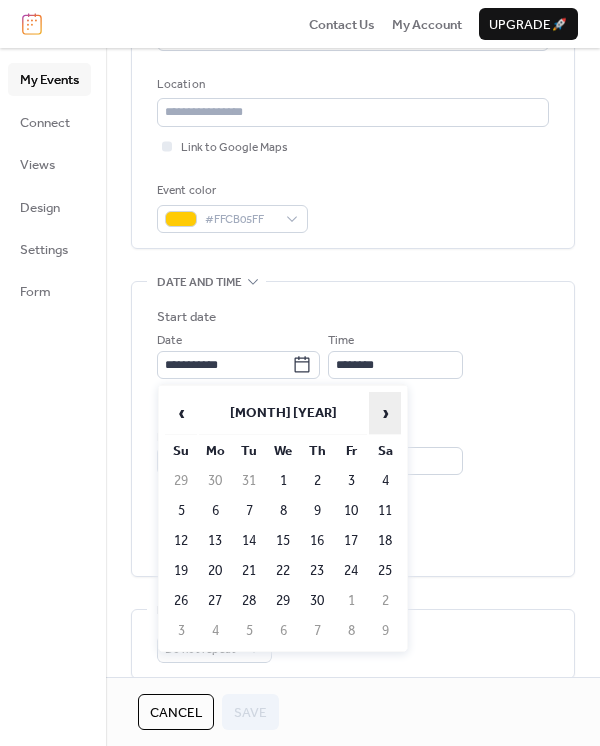 click on "›" at bounding box center (385, 413) 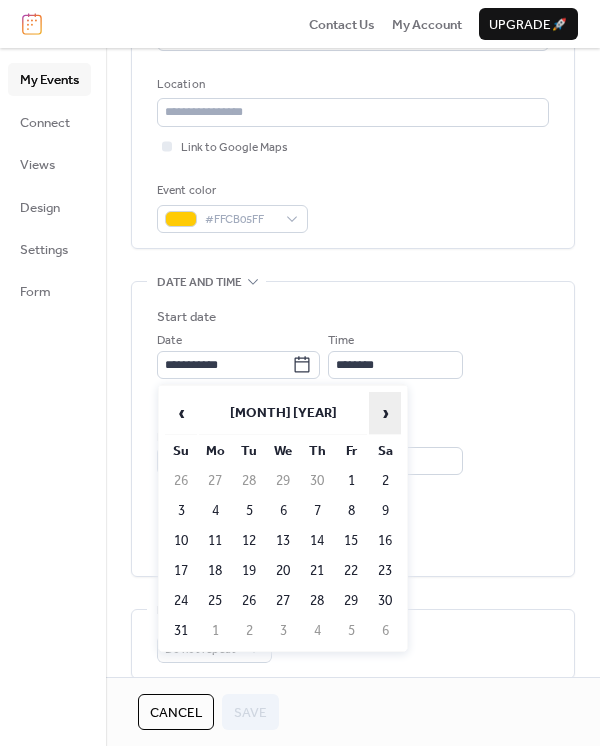 click on "›" at bounding box center (385, 413) 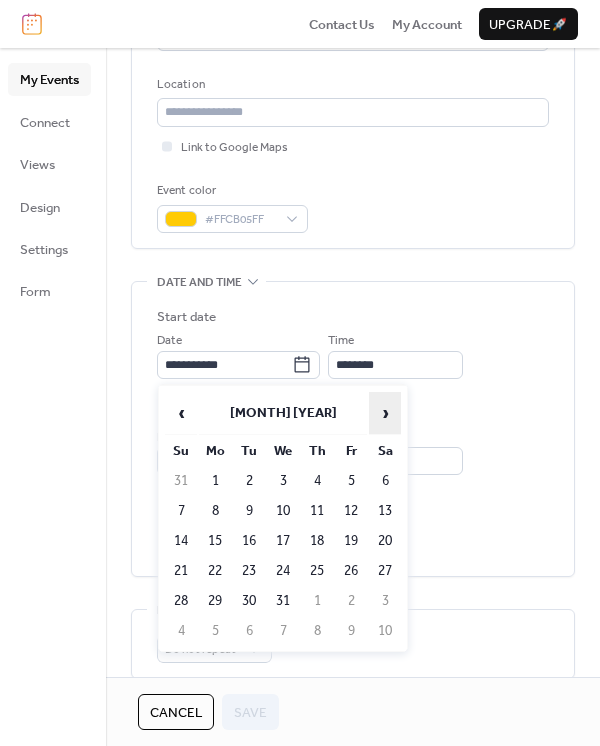 click on "›" at bounding box center (385, 413) 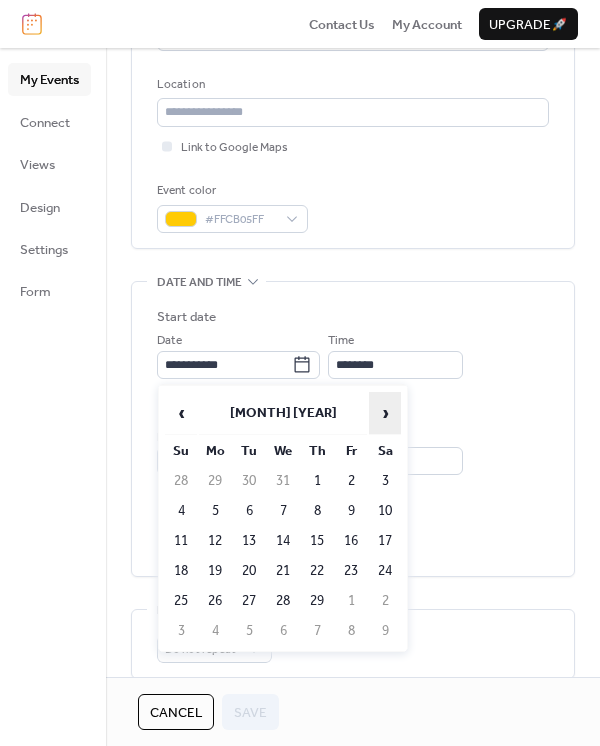 click on "›" at bounding box center [385, 413] 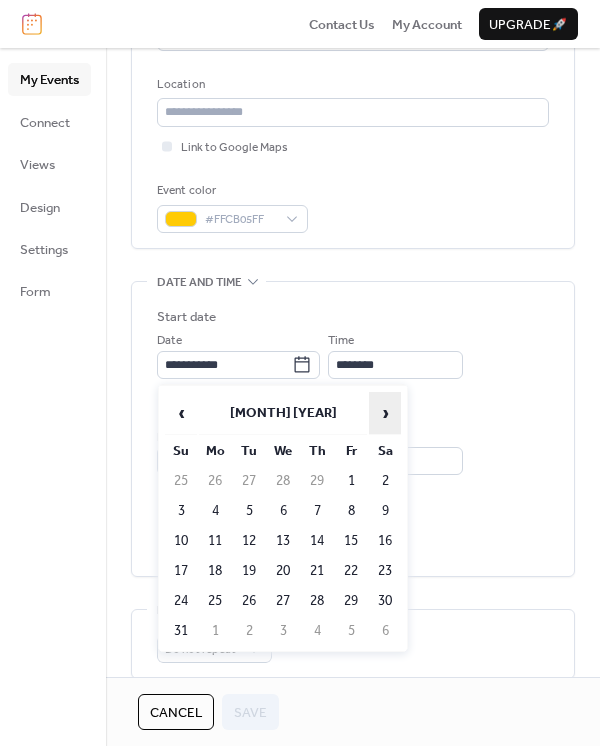 click on "›" at bounding box center [385, 413] 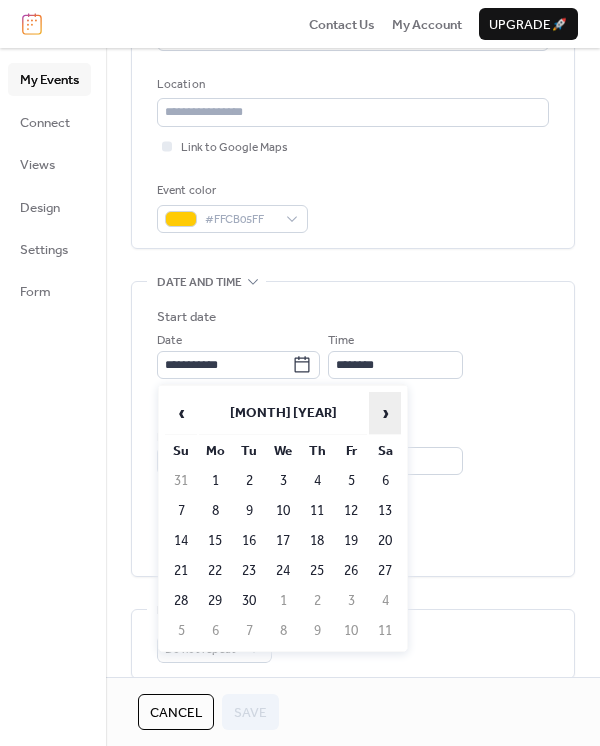 click on "›" at bounding box center (385, 413) 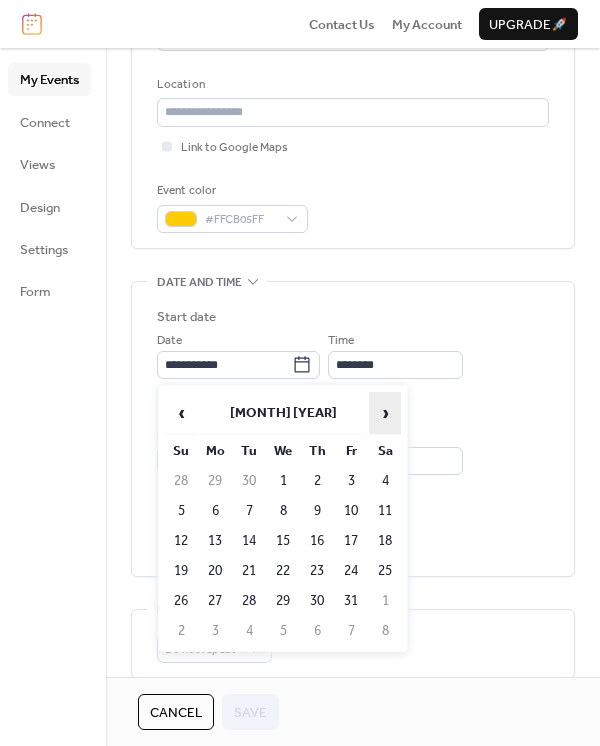 click on "›" at bounding box center (385, 413) 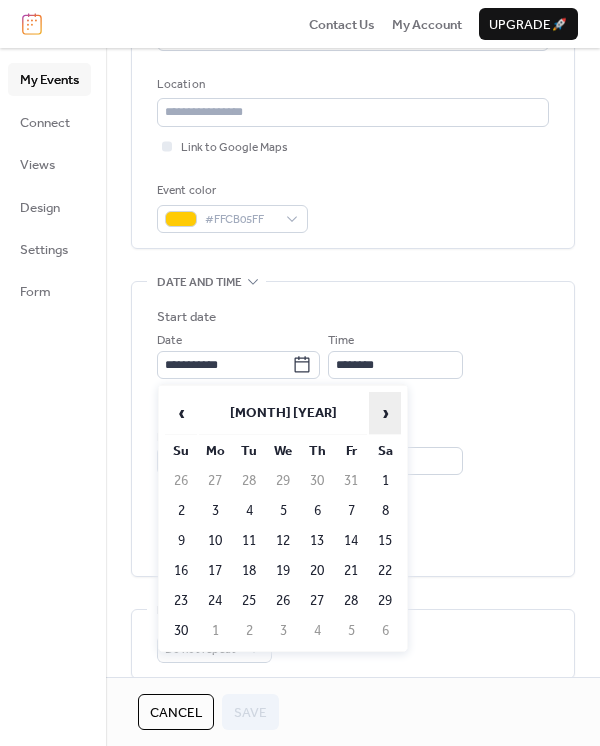 click on "›" at bounding box center (385, 413) 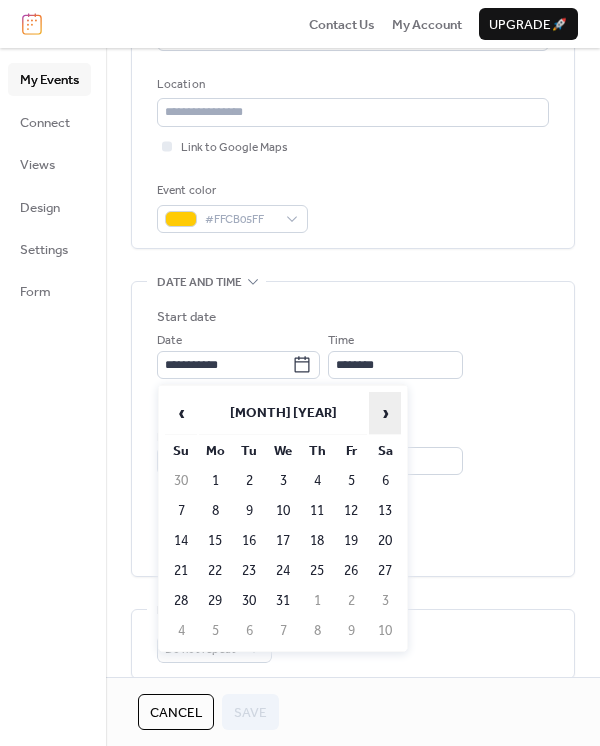 click on "›" at bounding box center (385, 413) 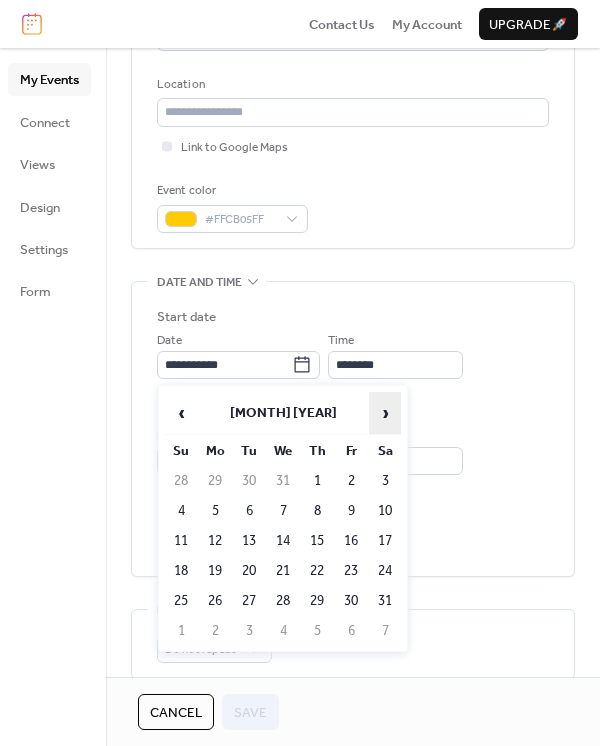 click on "›" at bounding box center (385, 413) 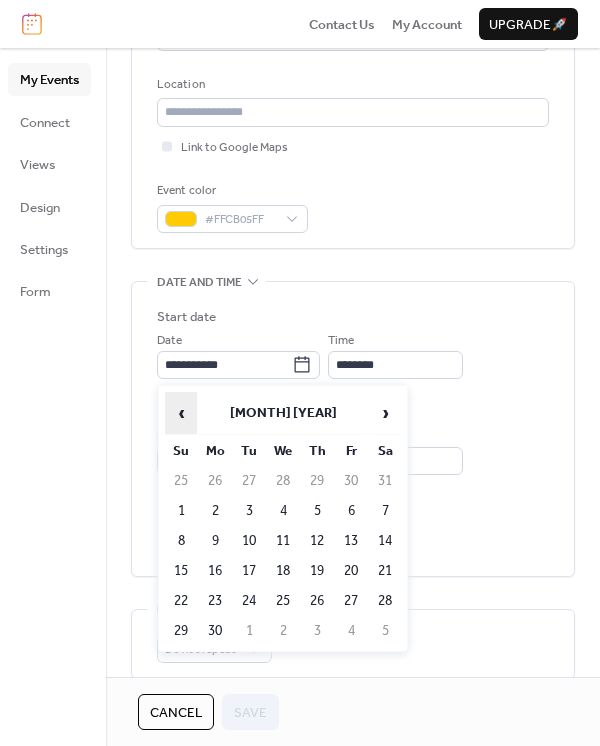 click on "‹" at bounding box center [181, 413] 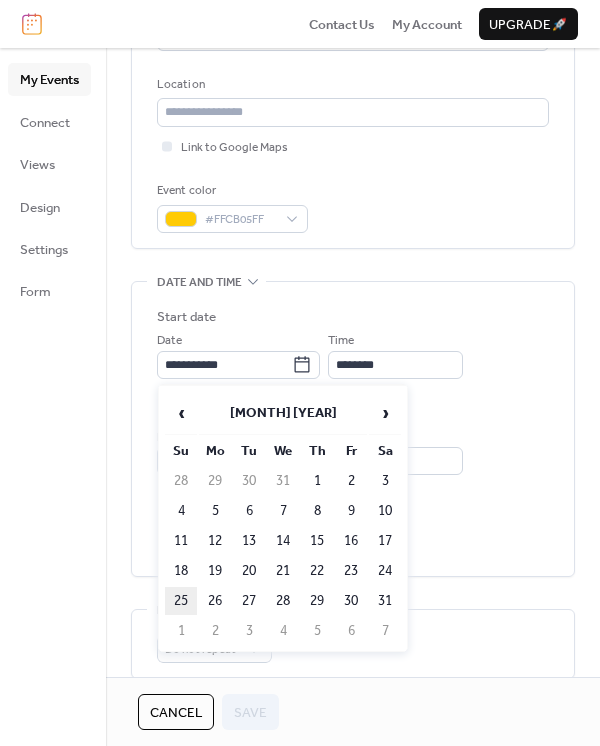 click on "25" at bounding box center [181, 601] 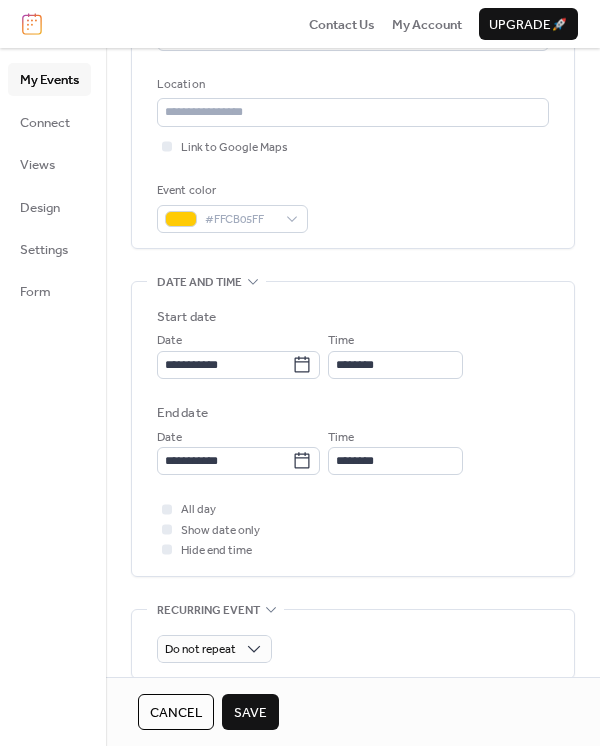 click on "Save" at bounding box center (250, 713) 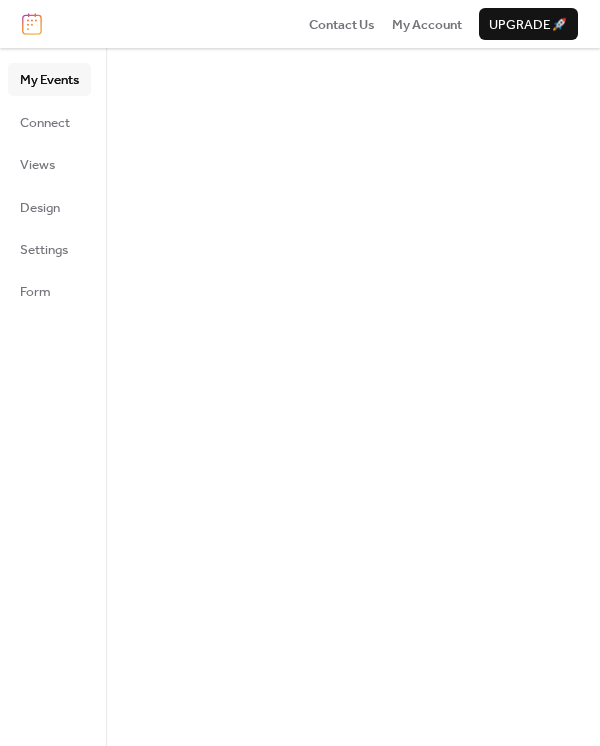 click at bounding box center (353, 397) 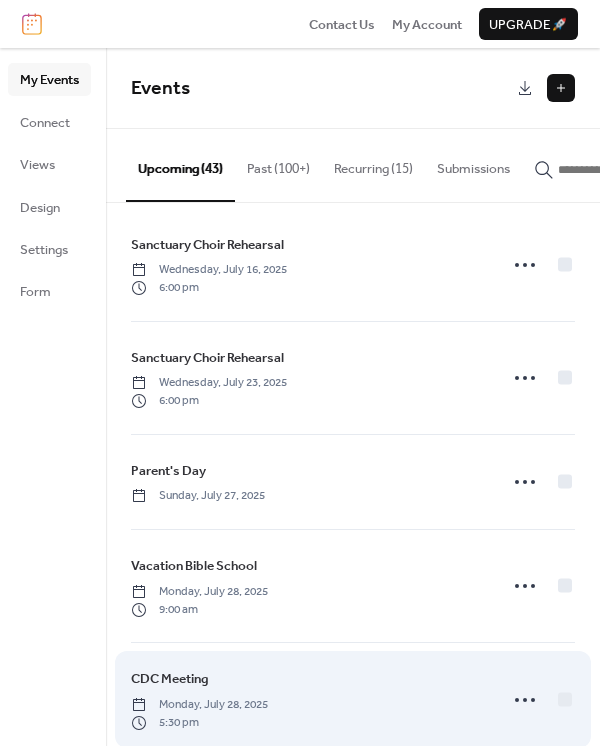 scroll, scrollTop: 0, scrollLeft: 0, axis: both 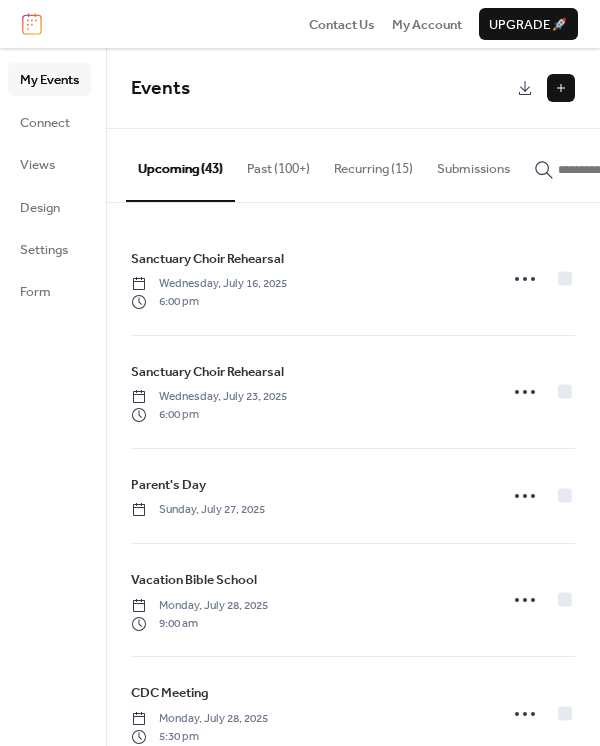 click 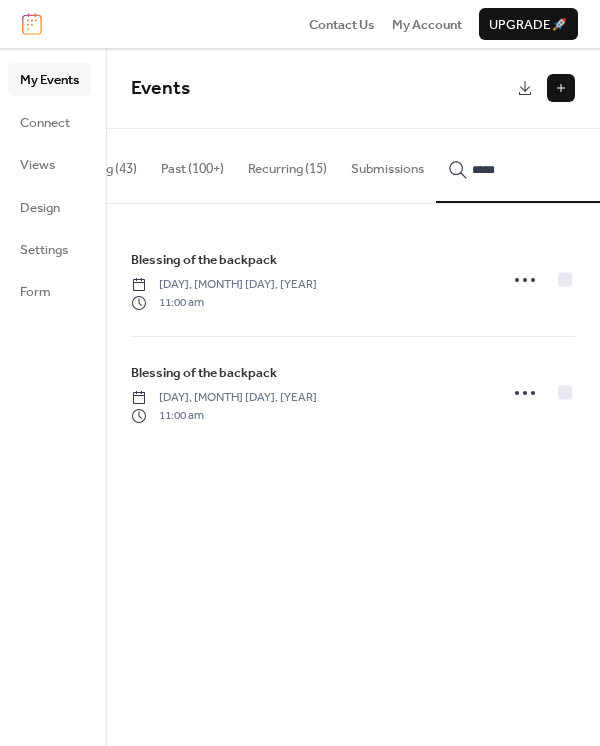 type on "*****" 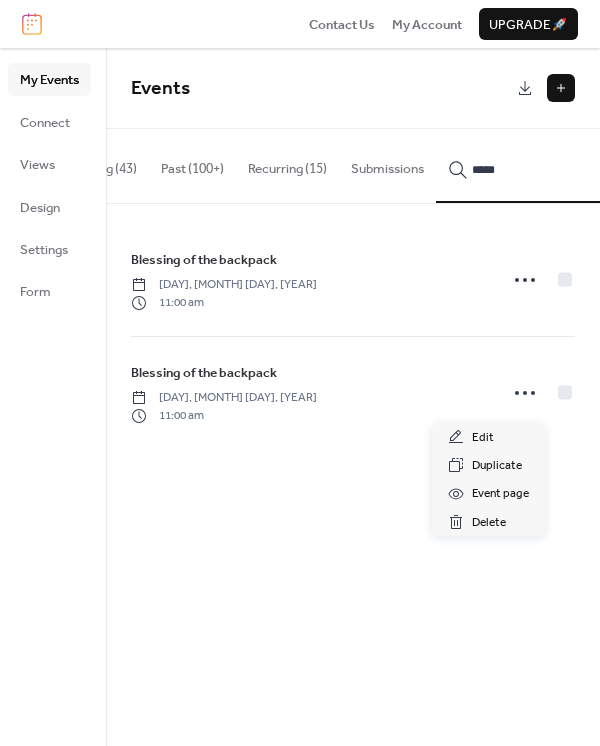 click 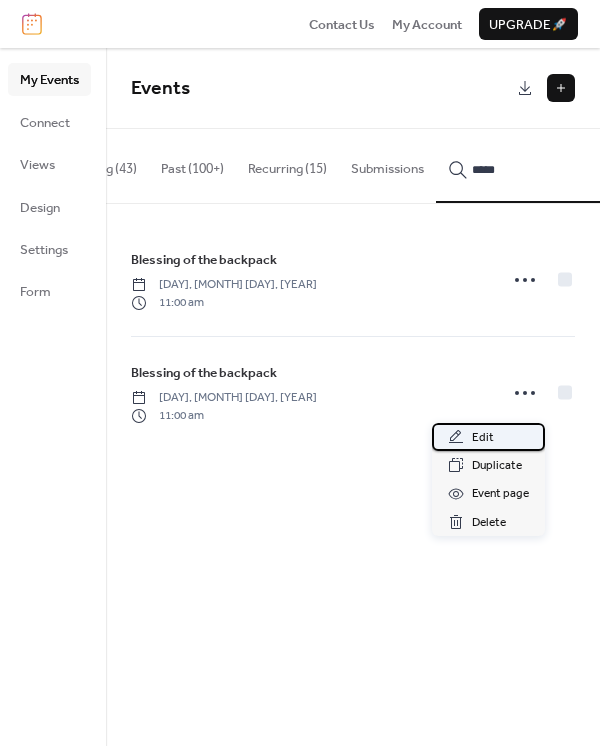 click on "Edit" at bounding box center (488, 437) 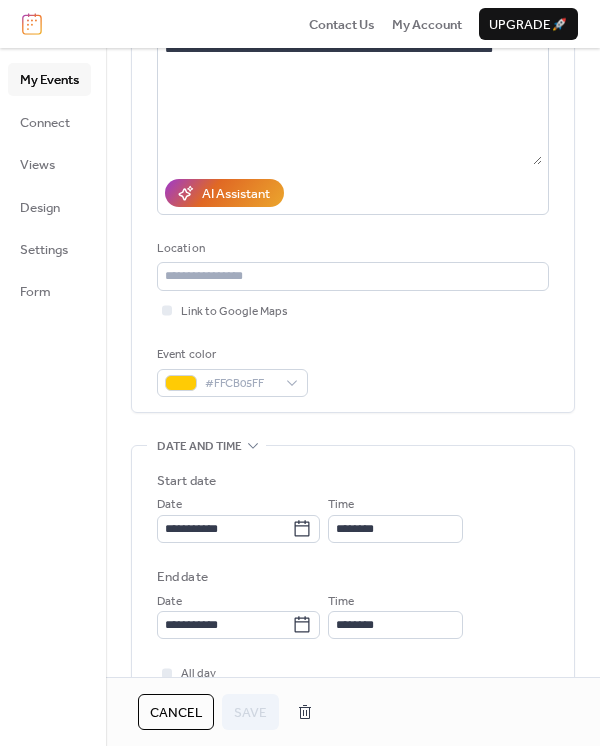 scroll, scrollTop: 266, scrollLeft: 0, axis: vertical 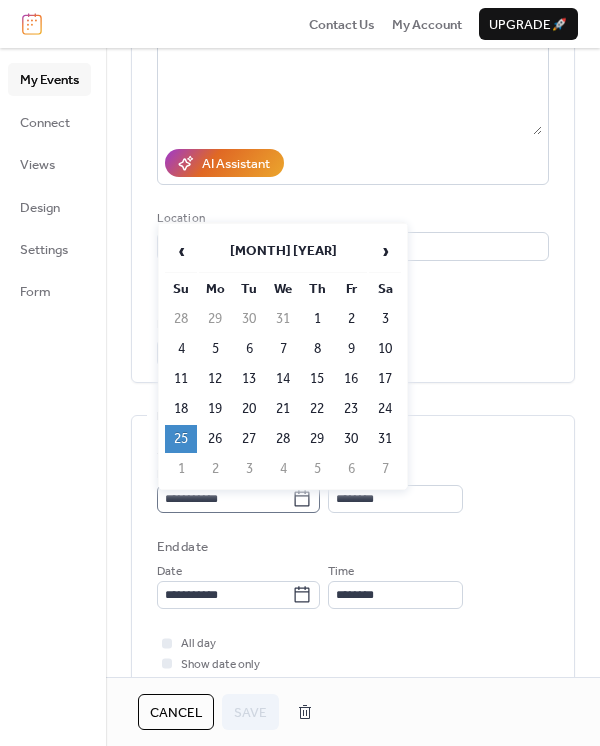 click 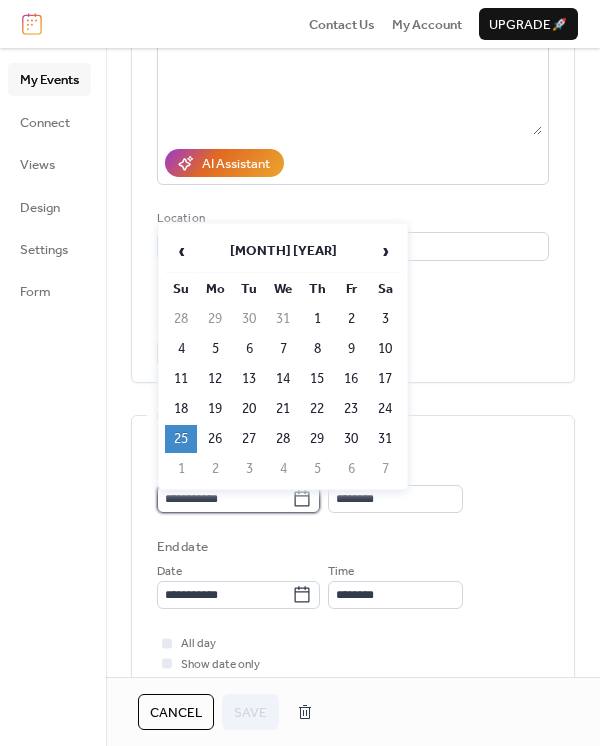 click on "**********" at bounding box center [224, 499] 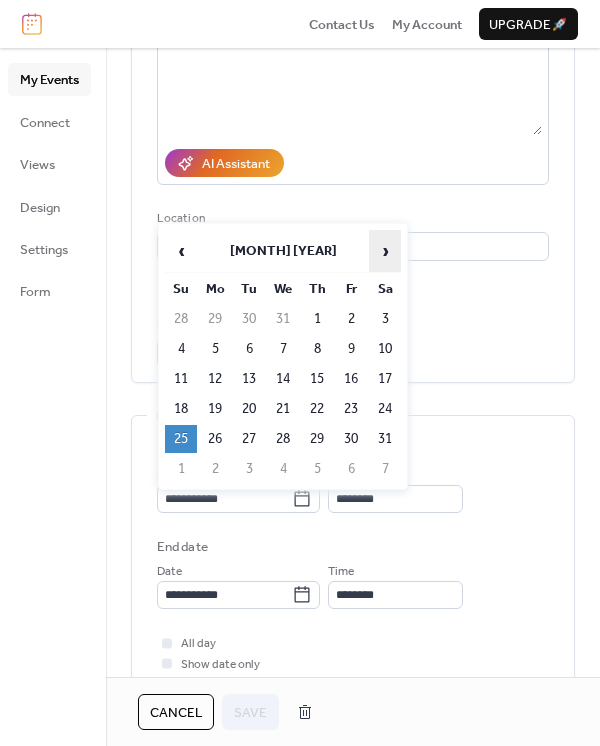 click on "›" at bounding box center [385, 251] 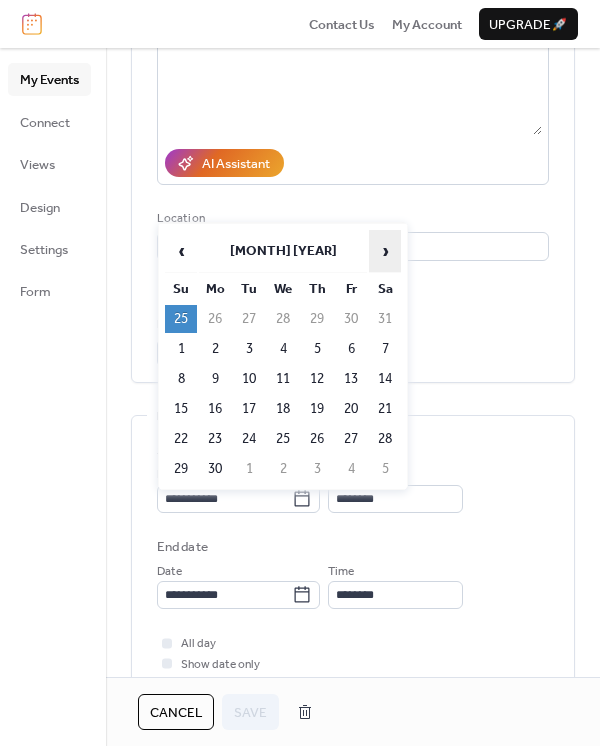 click on "›" at bounding box center (385, 251) 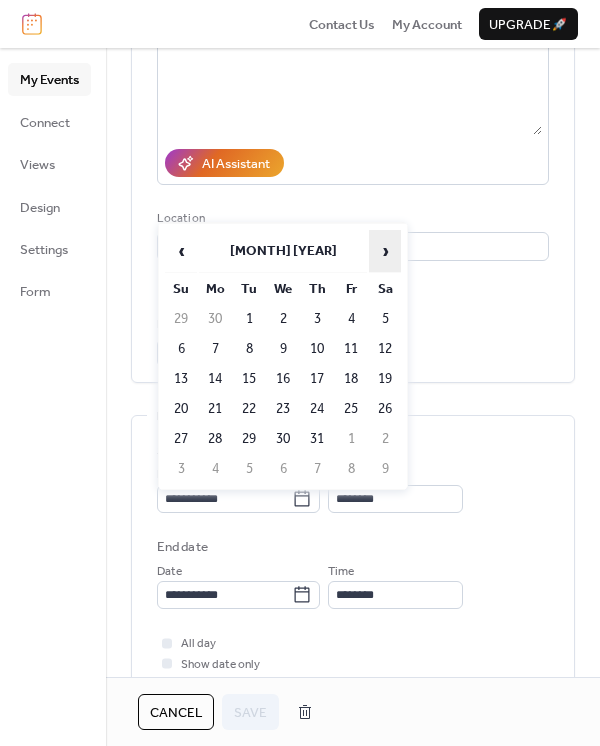 click on "›" at bounding box center (385, 251) 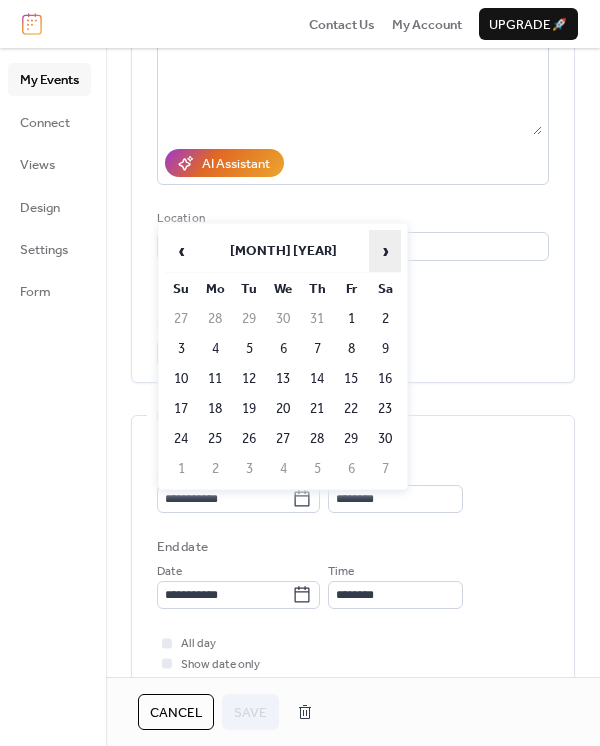 click on "›" at bounding box center (385, 251) 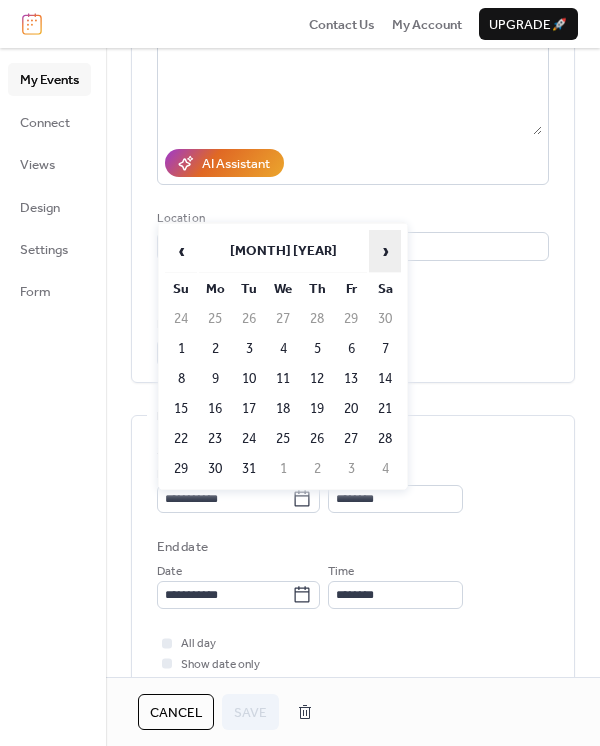 click on "›" at bounding box center (385, 251) 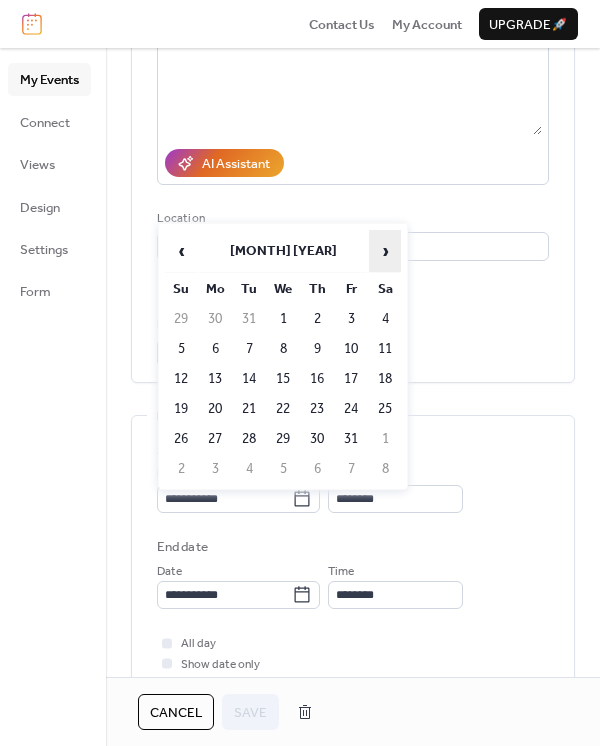 click on "›" at bounding box center (385, 251) 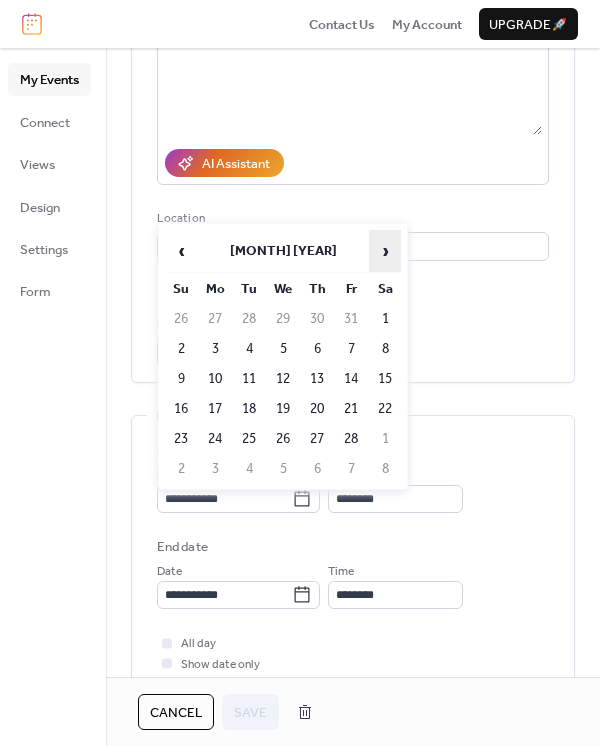 click on "›" at bounding box center [385, 251] 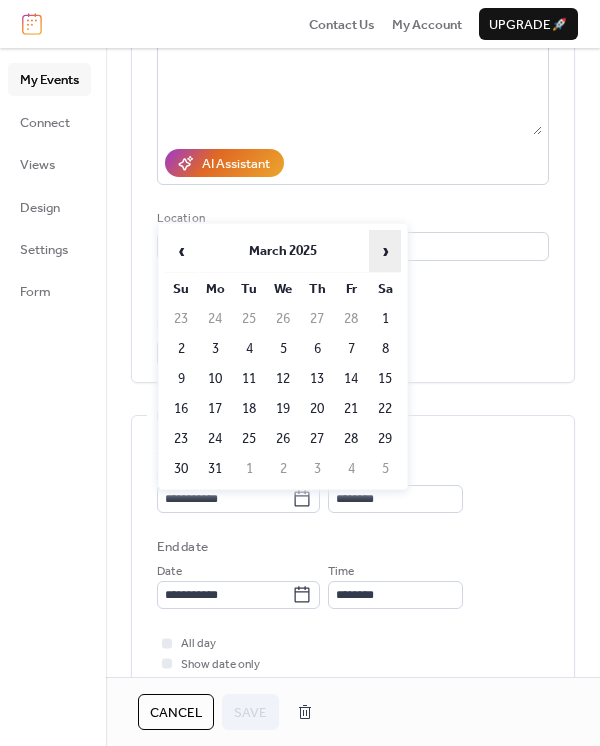 click on "›" at bounding box center [385, 251] 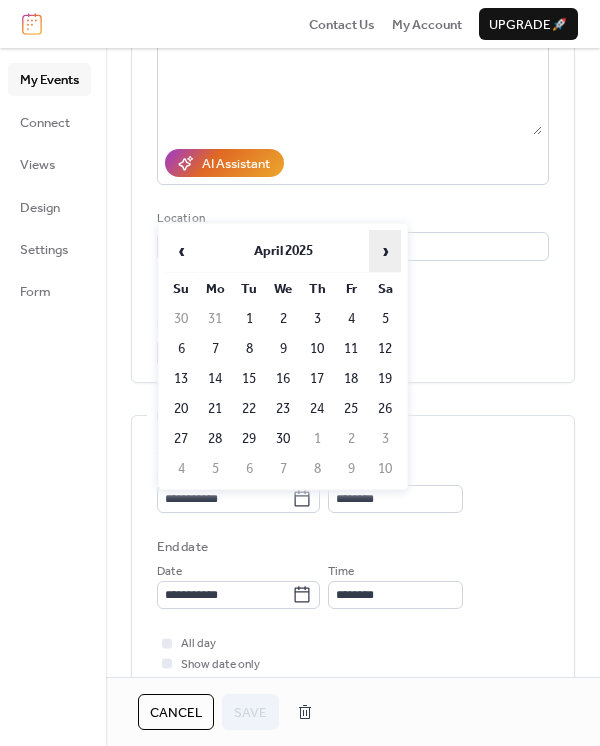 click on "›" at bounding box center [385, 251] 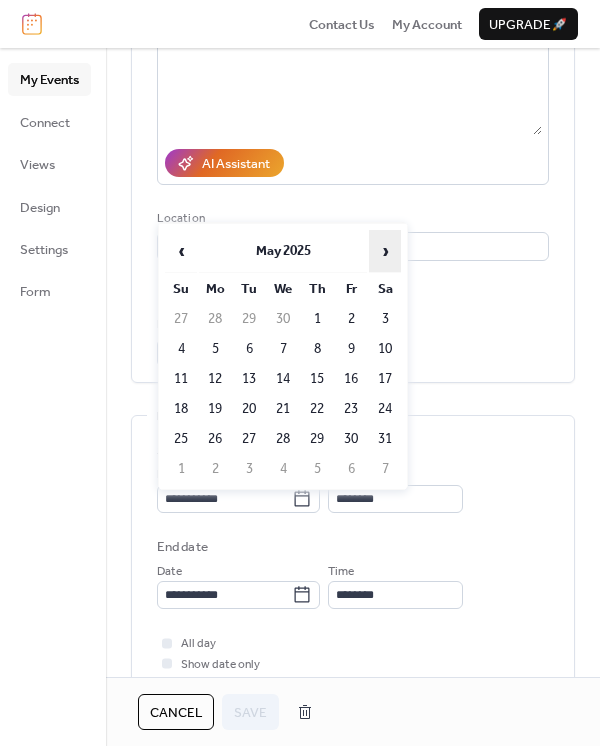 click on "›" at bounding box center [385, 251] 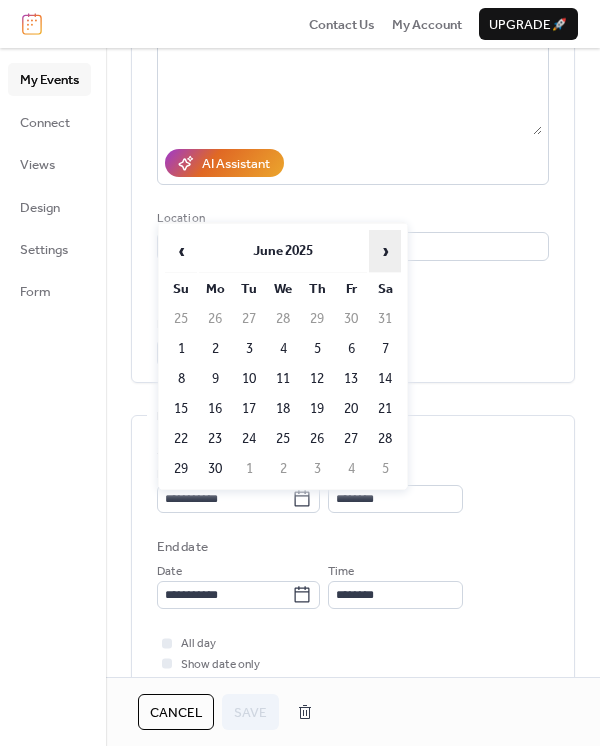 click on "›" at bounding box center (385, 251) 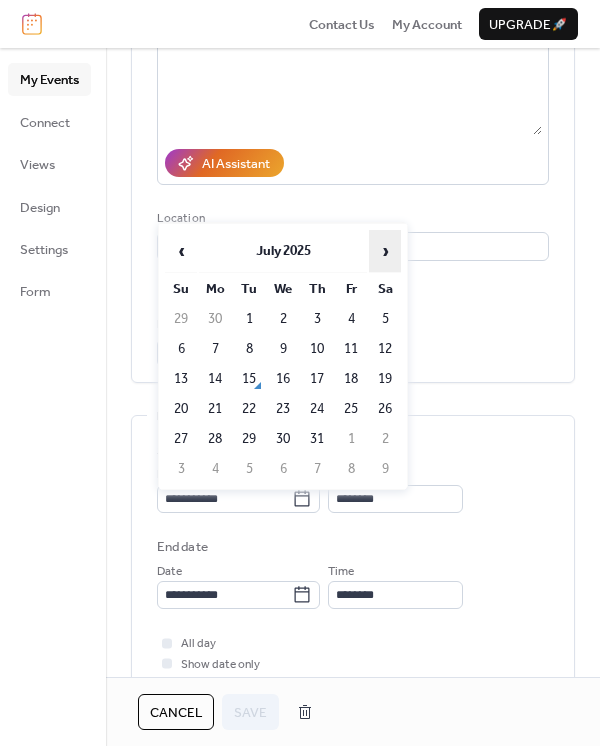 click on "›" at bounding box center (385, 251) 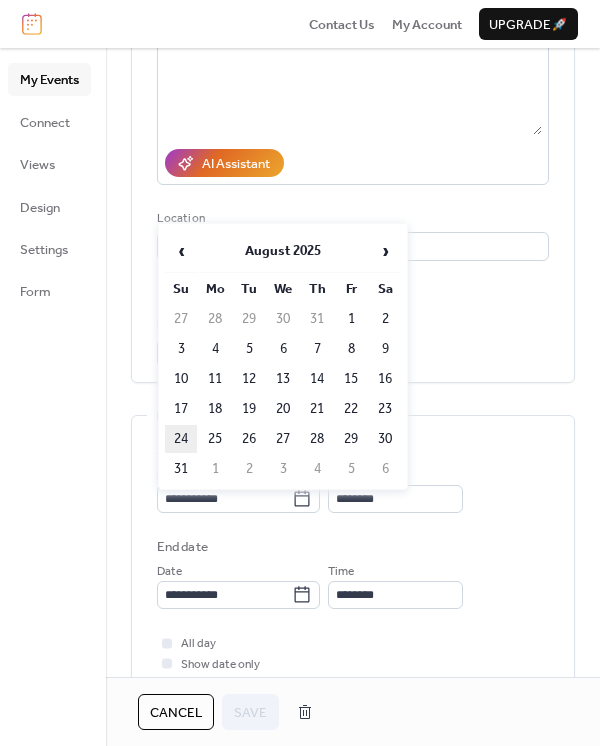 click on "24" at bounding box center [181, 439] 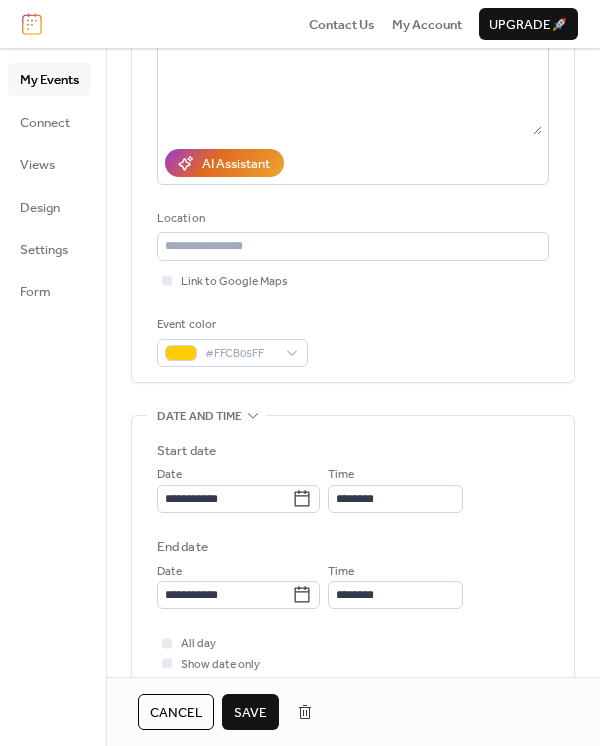 click on "Save" at bounding box center (250, 713) 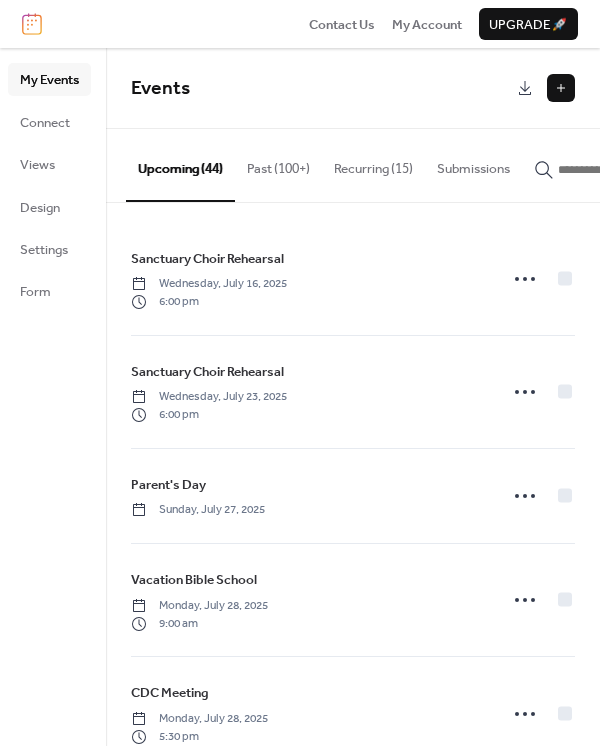 click 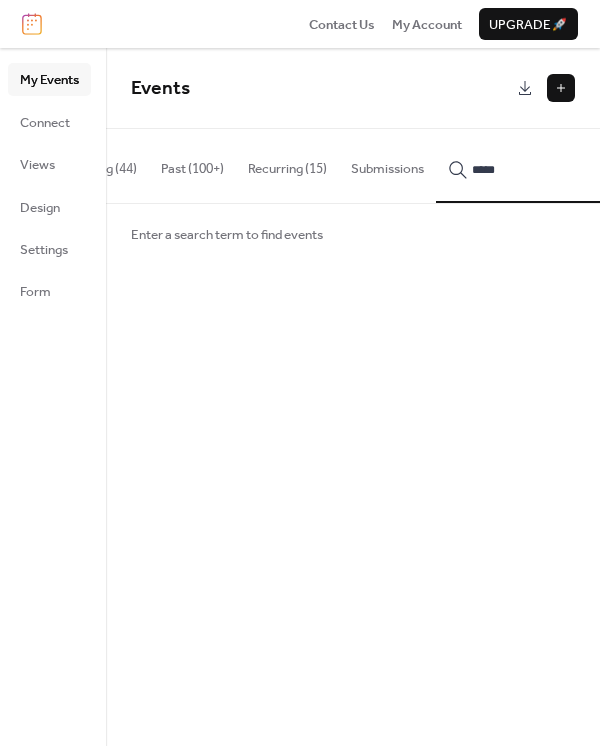 click on "*****" at bounding box center [520, 165] 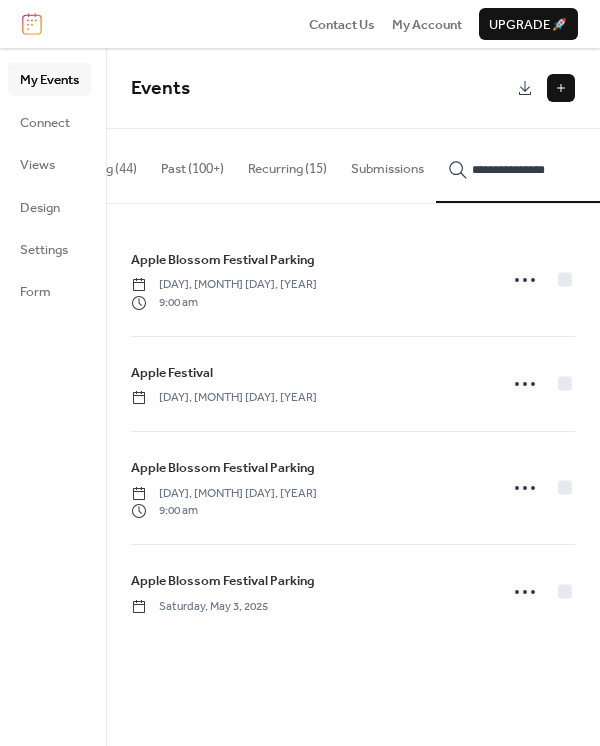 click on "**********" at bounding box center [520, 165] 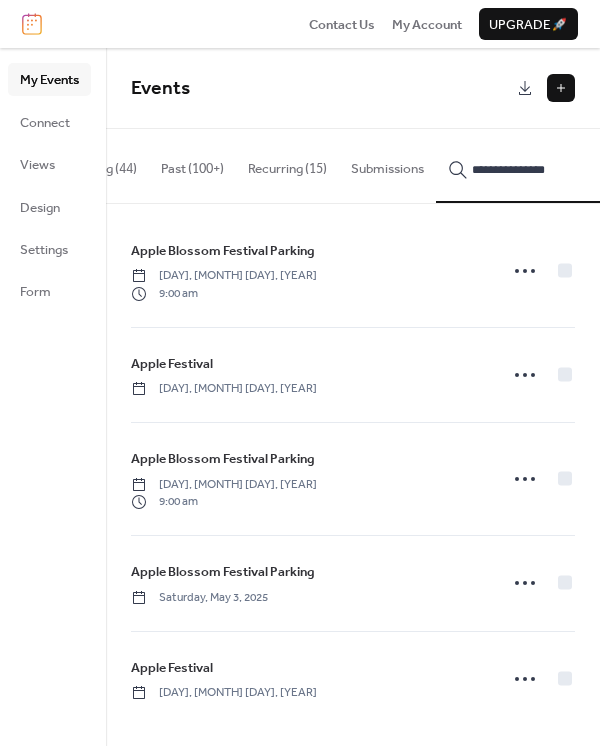 scroll, scrollTop: 17, scrollLeft: 0, axis: vertical 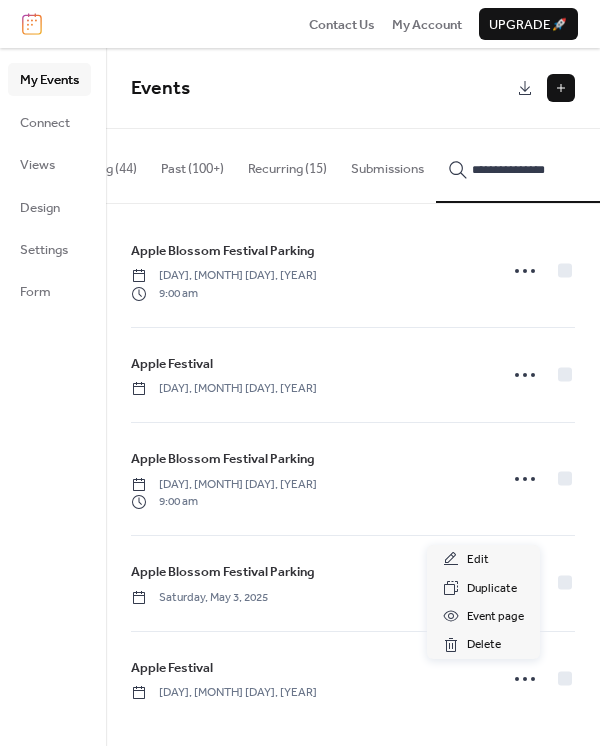 click 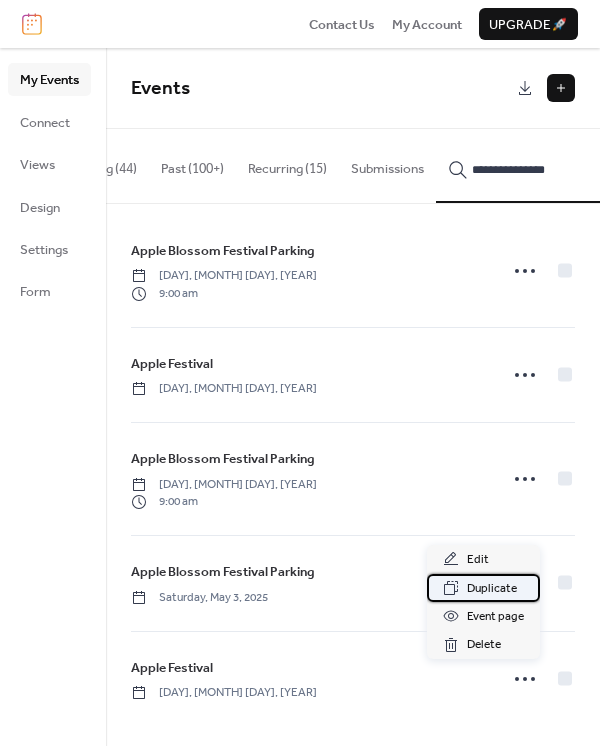 click on "Duplicate" at bounding box center (492, 589) 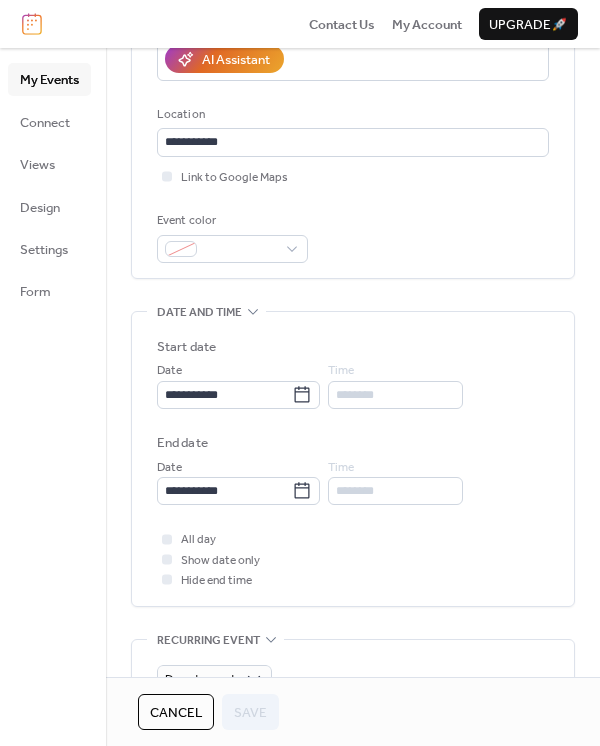 scroll, scrollTop: 400, scrollLeft: 0, axis: vertical 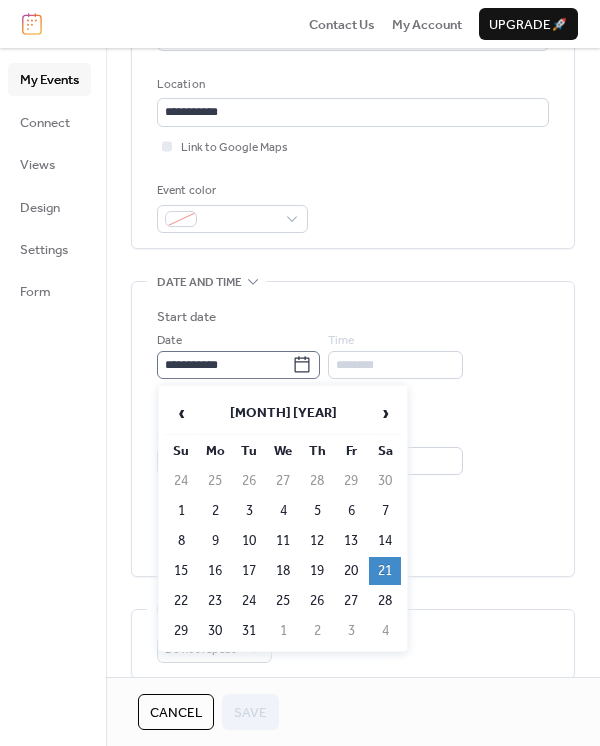 click 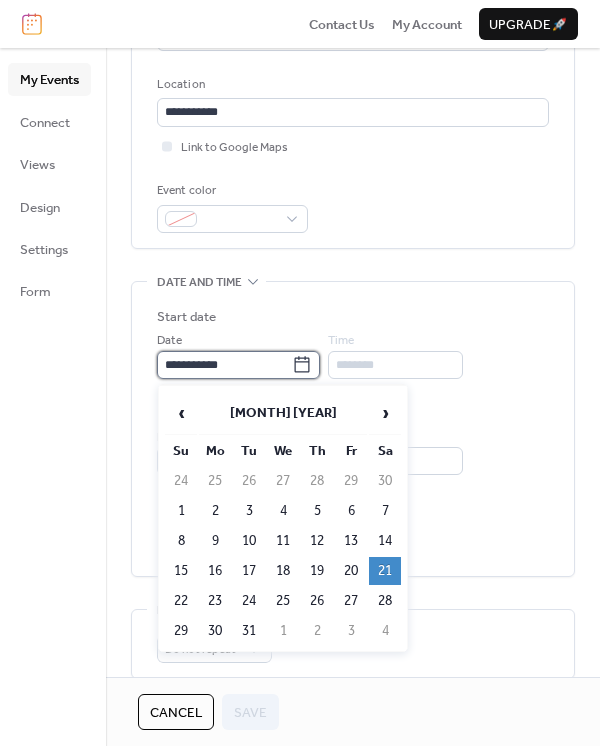 click on "**********" at bounding box center (224, 365) 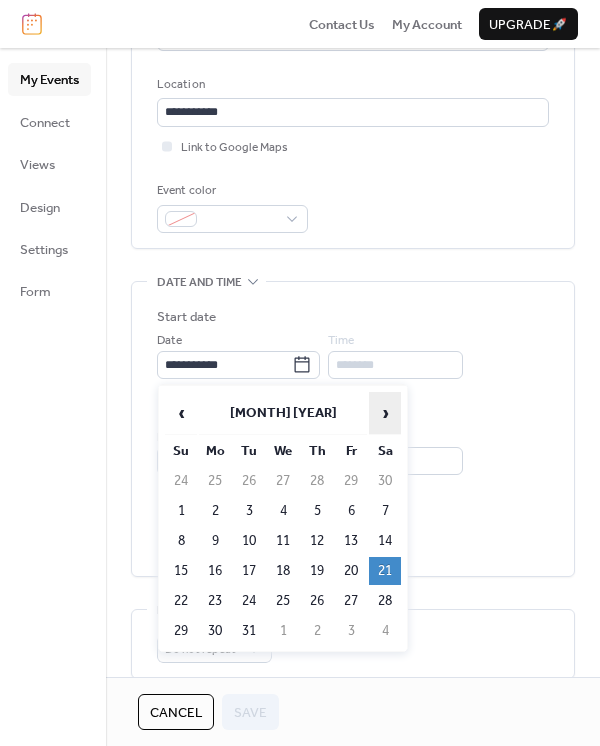 click on "›" at bounding box center (385, 413) 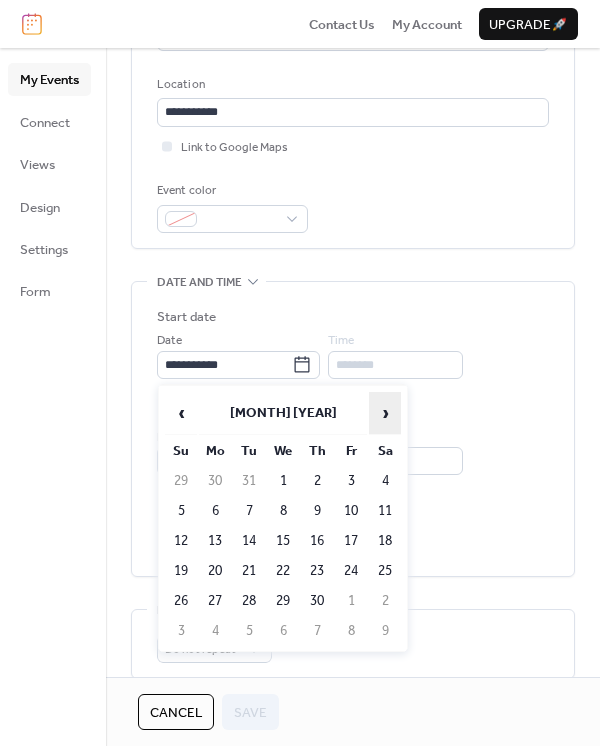 click on "›" at bounding box center [385, 413] 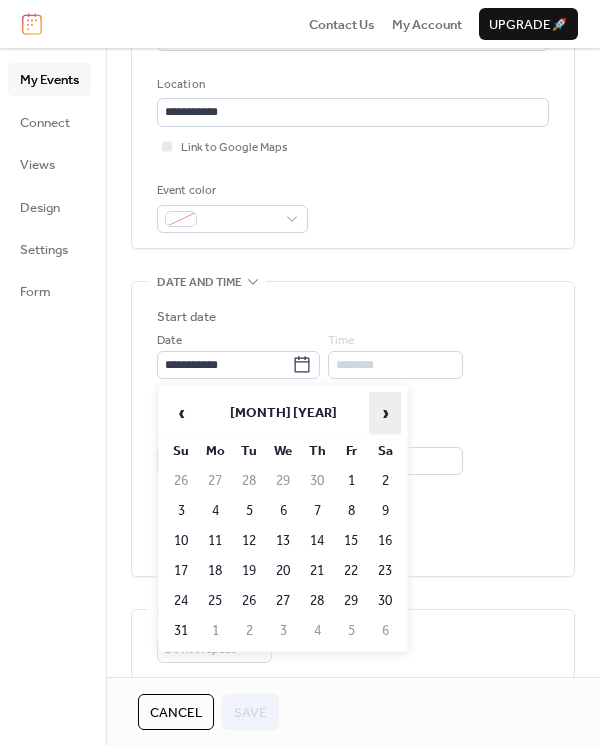 click on "›" at bounding box center [385, 413] 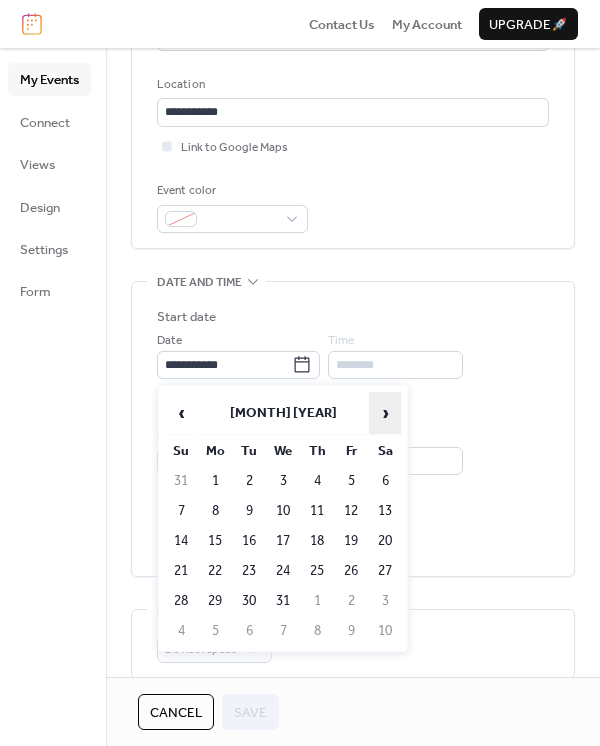 click on "›" at bounding box center [385, 413] 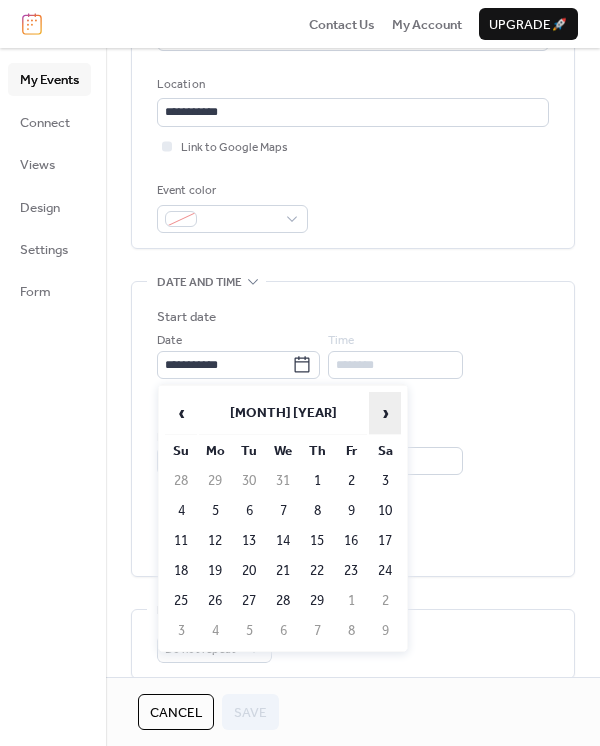 click on "›" at bounding box center (385, 413) 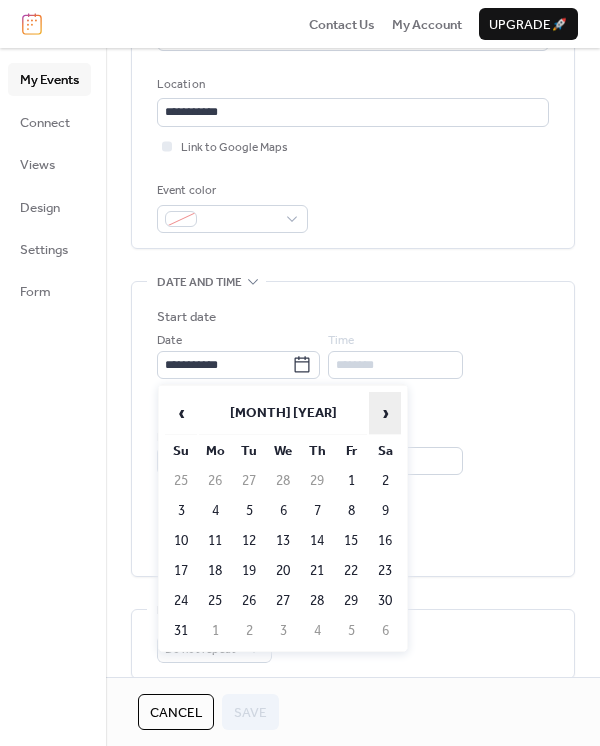 click on "›" at bounding box center [385, 413] 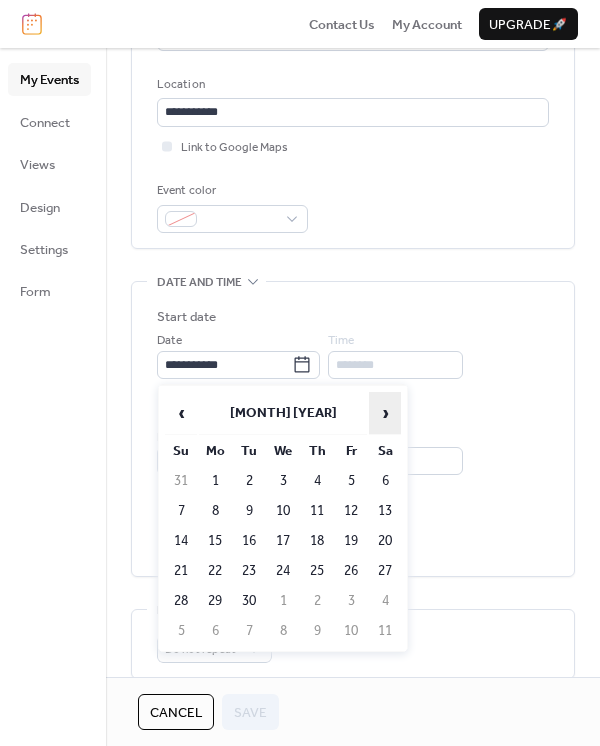 click on "›" at bounding box center [385, 413] 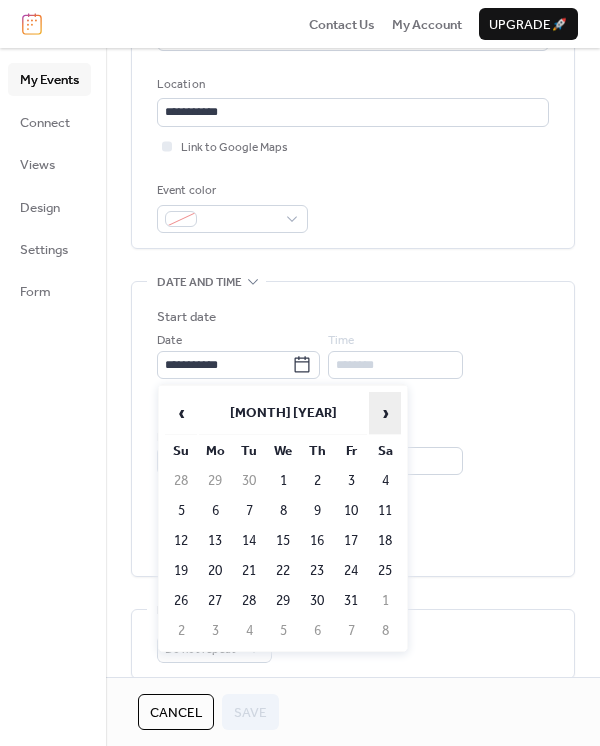 click on "›" at bounding box center (385, 413) 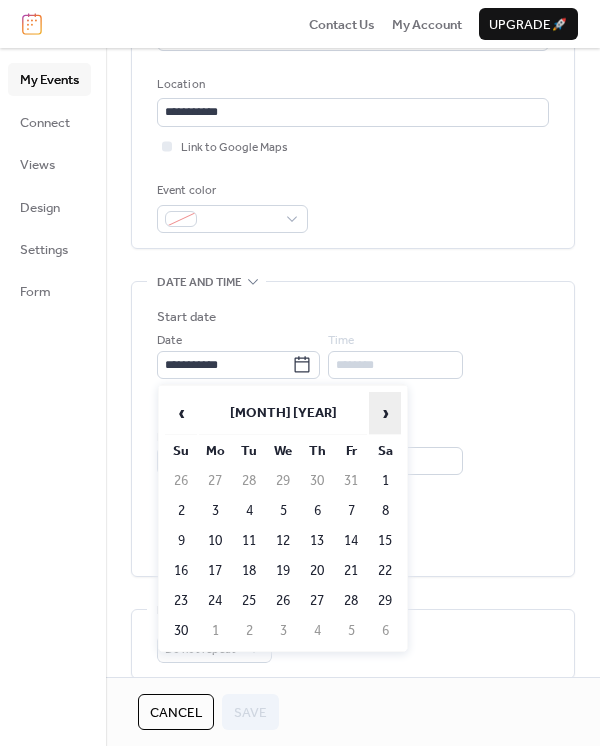click on "›" at bounding box center [385, 413] 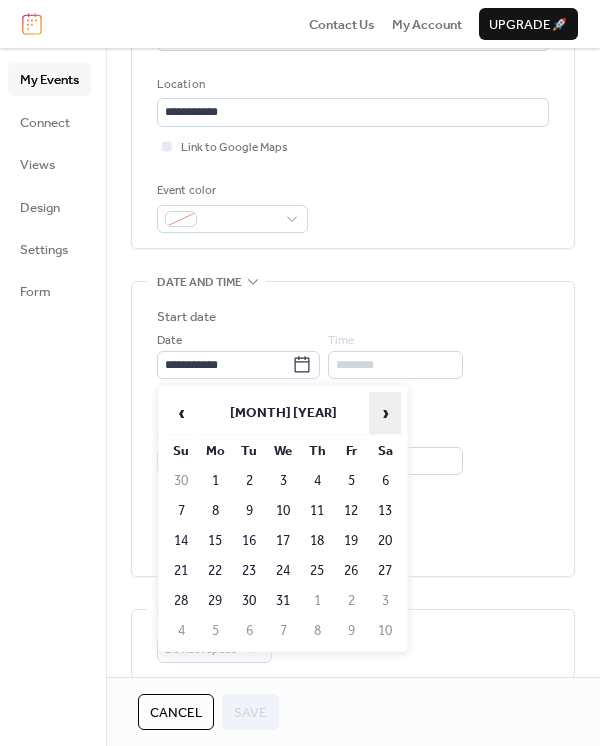 click on "›" at bounding box center [385, 413] 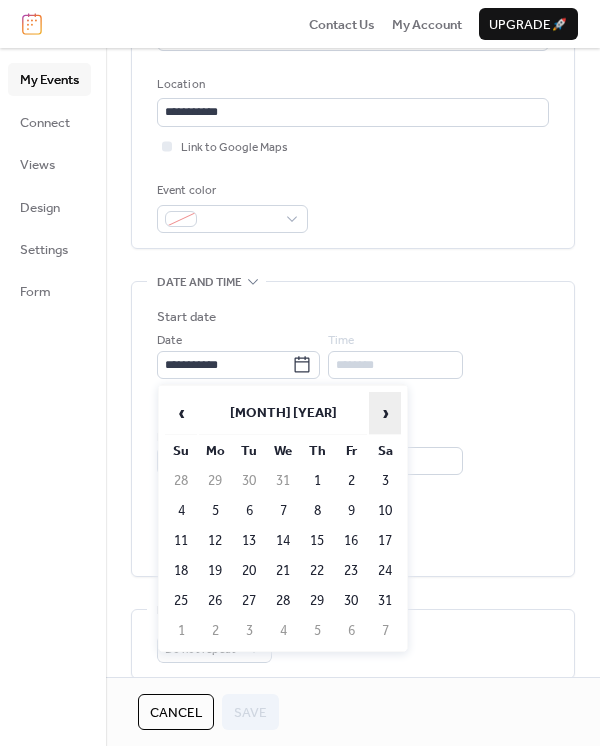 click on "›" at bounding box center (385, 413) 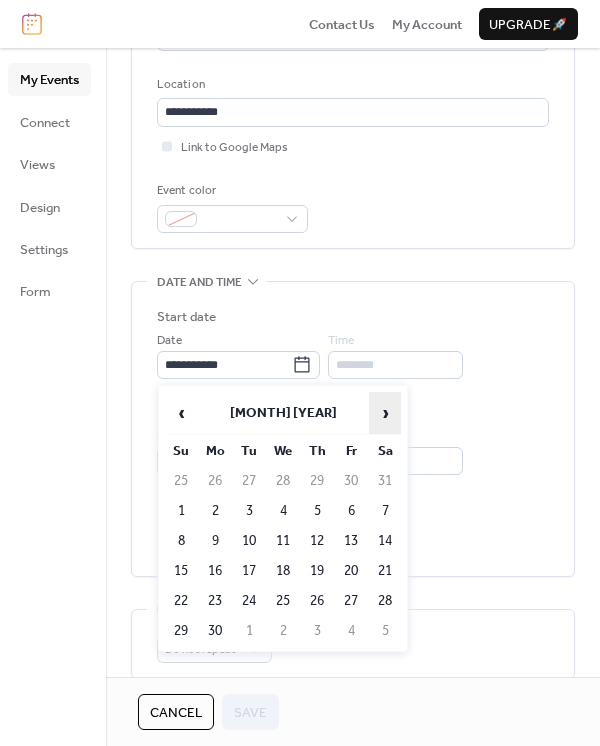 click on "›" at bounding box center (385, 413) 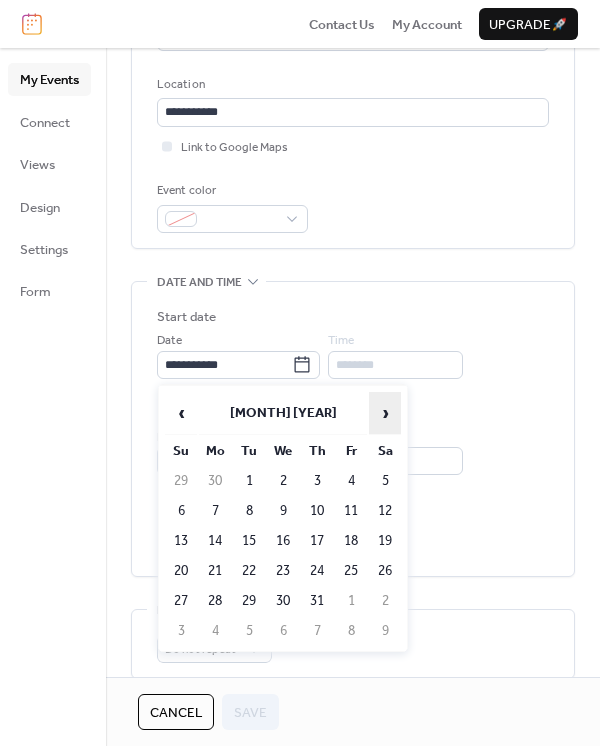 click on "›" at bounding box center [385, 413] 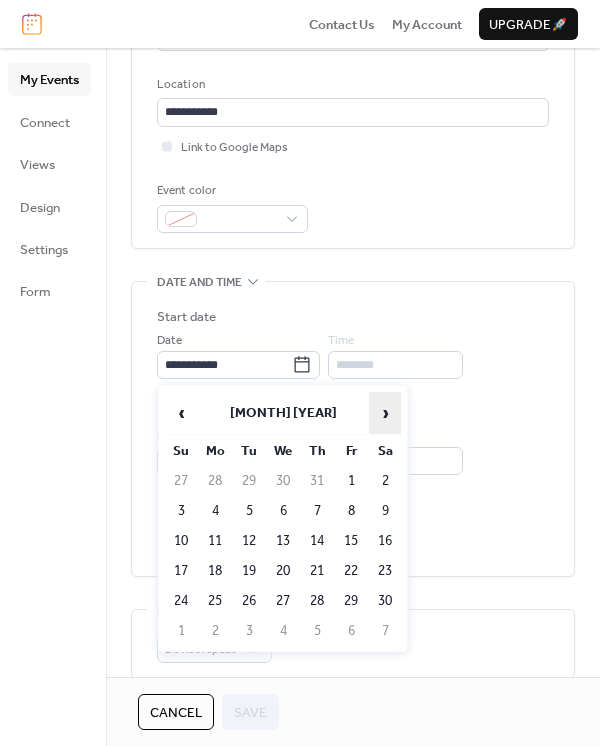 click on "›" at bounding box center (385, 413) 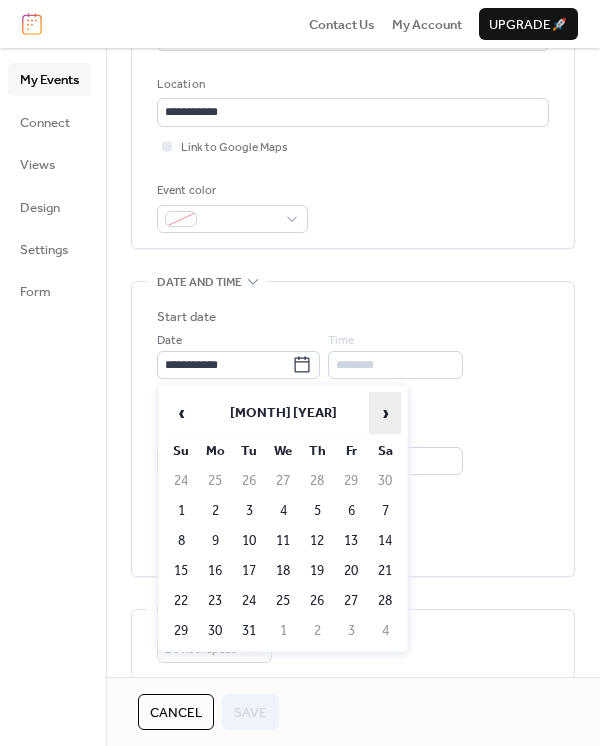 click on "›" at bounding box center [385, 413] 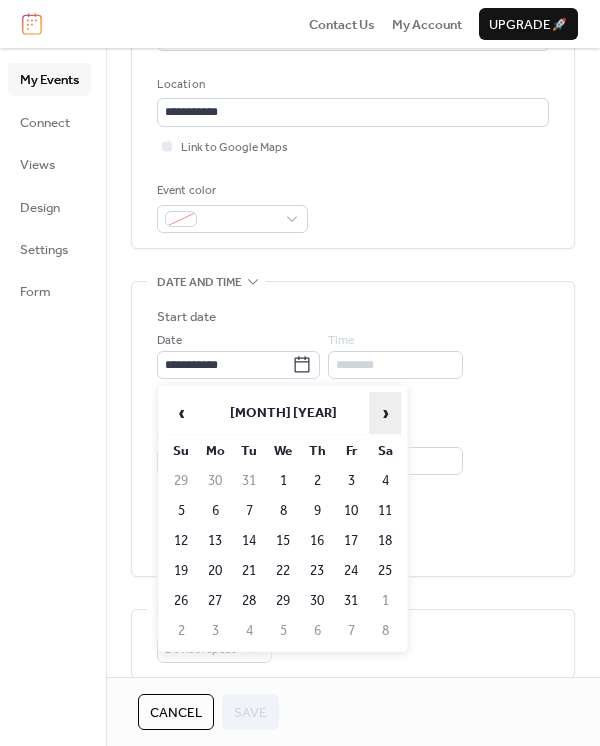 click on "›" at bounding box center (385, 413) 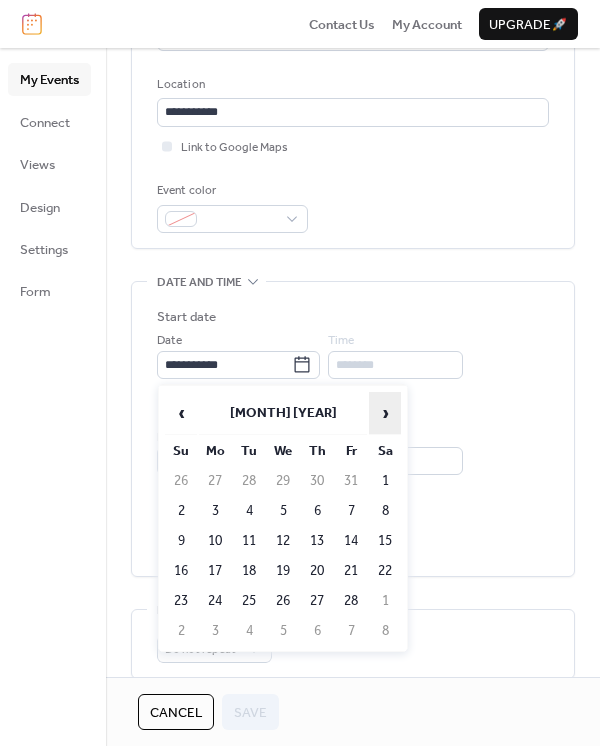 click on "›" at bounding box center [385, 413] 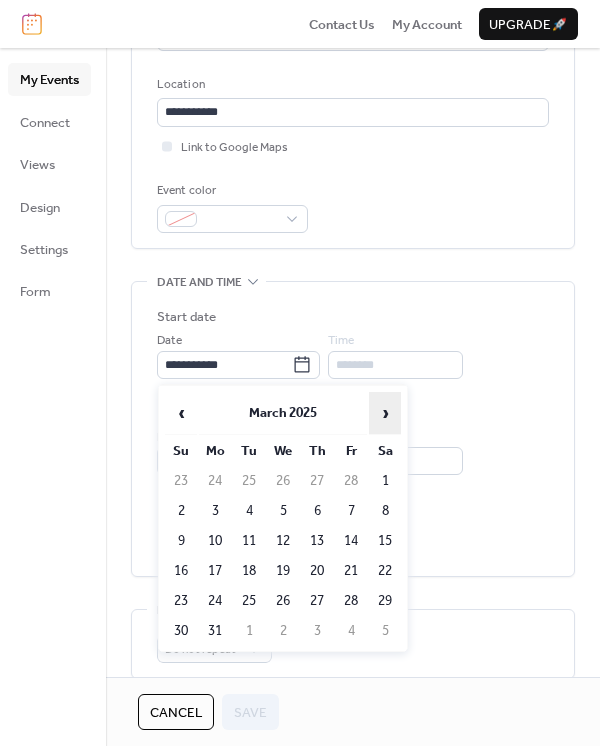 click on "›" at bounding box center [385, 413] 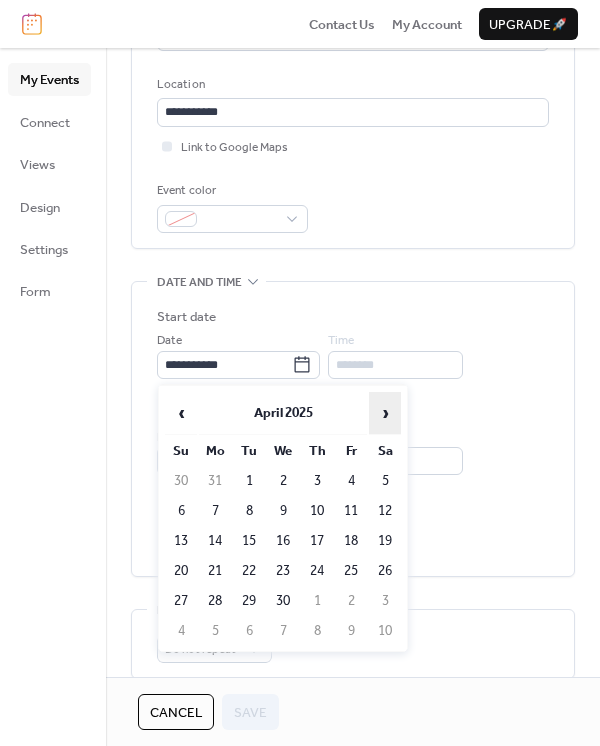 click on "›" at bounding box center [385, 413] 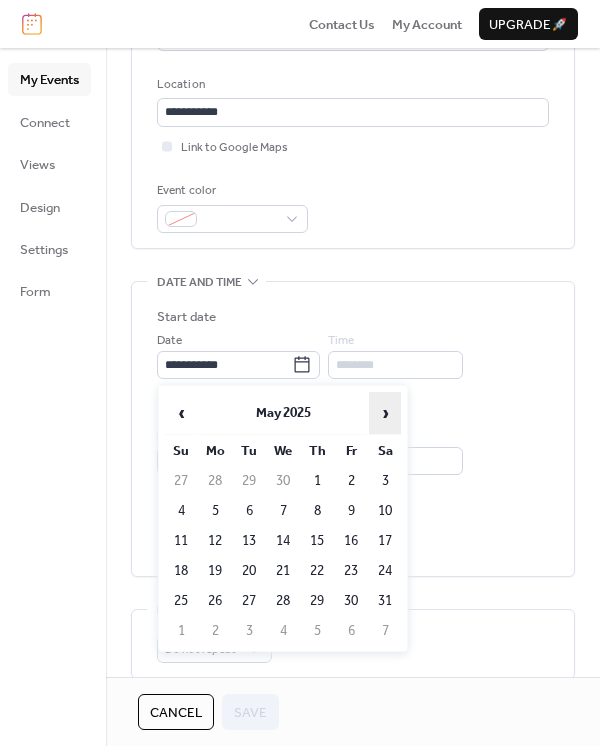 click on "›" at bounding box center (385, 413) 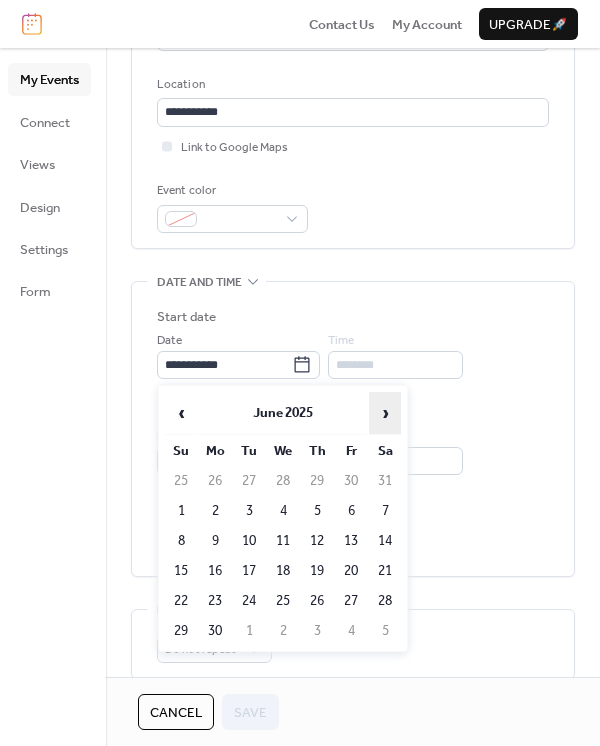 click on "›" at bounding box center [385, 413] 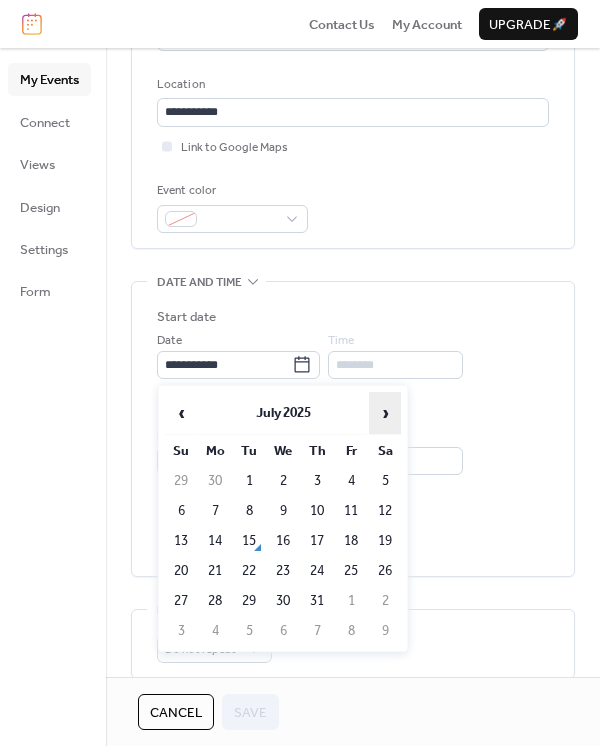 click on "›" at bounding box center [385, 413] 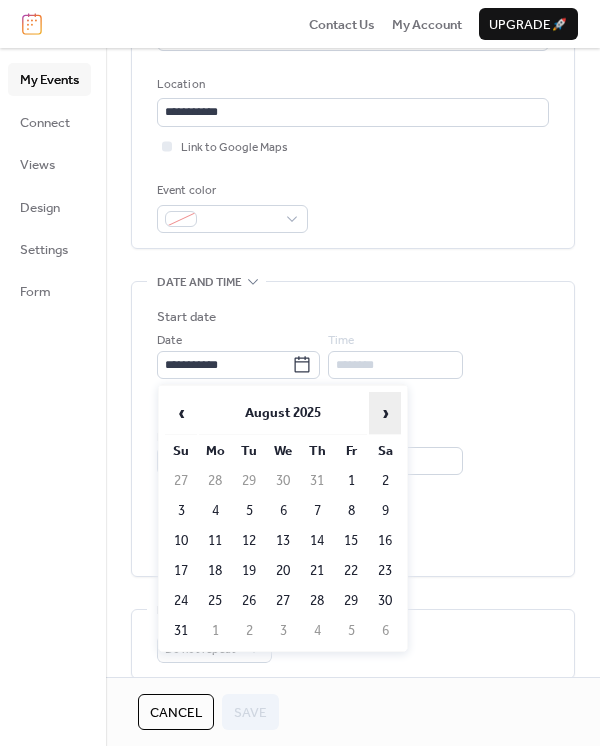 click on "›" at bounding box center [385, 413] 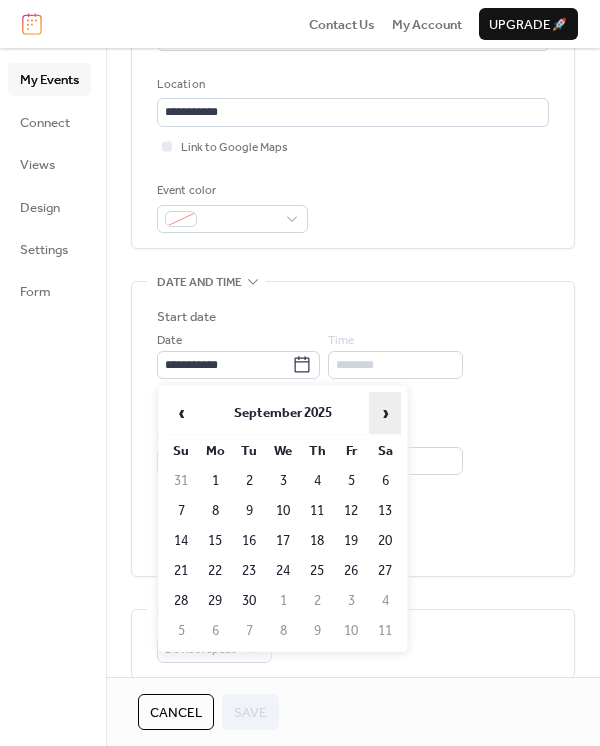 click on "›" at bounding box center (385, 413) 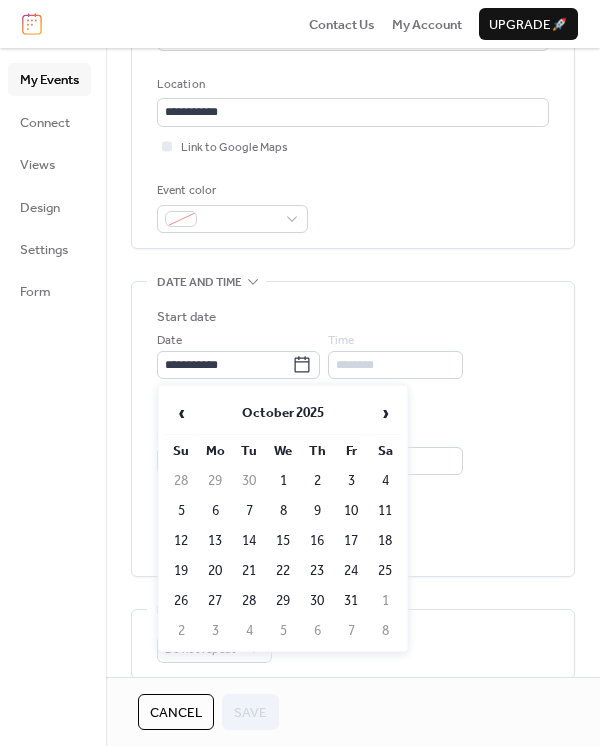 click on "18" at bounding box center (385, 541) 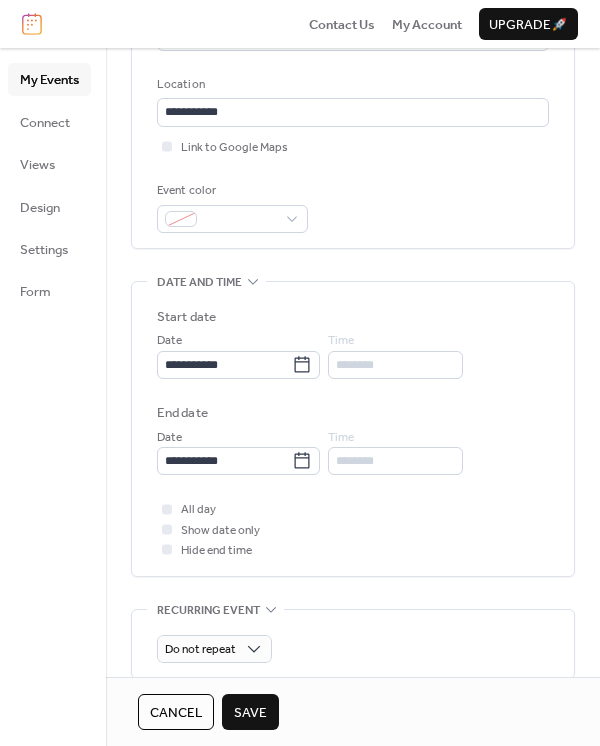 click on "********" at bounding box center [395, 365] 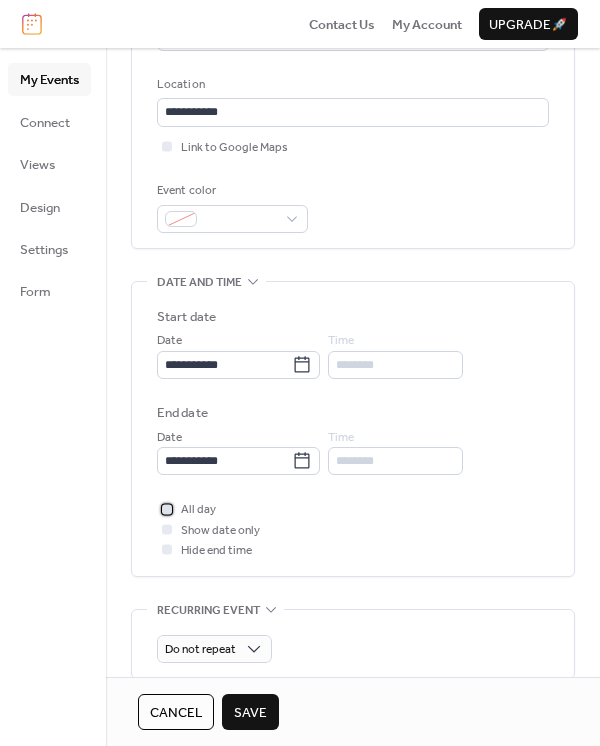 click at bounding box center (167, 509) 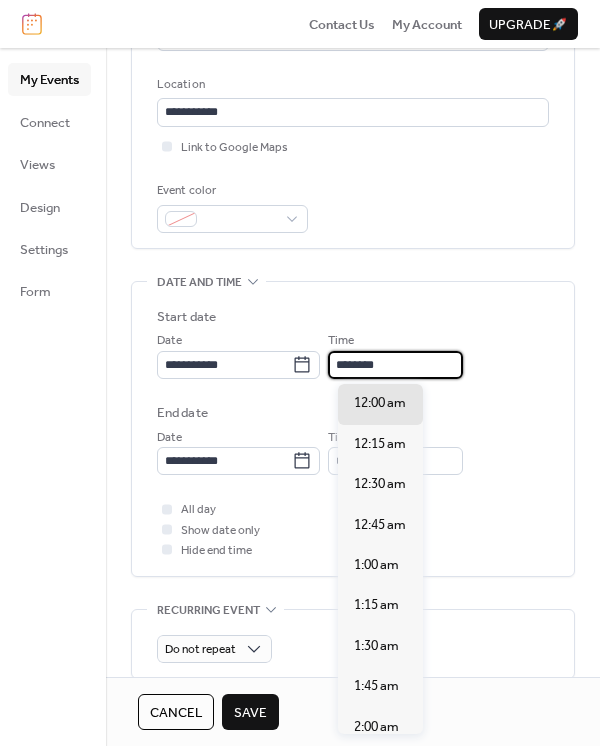 click on "********" at bounding box center [395, 365] 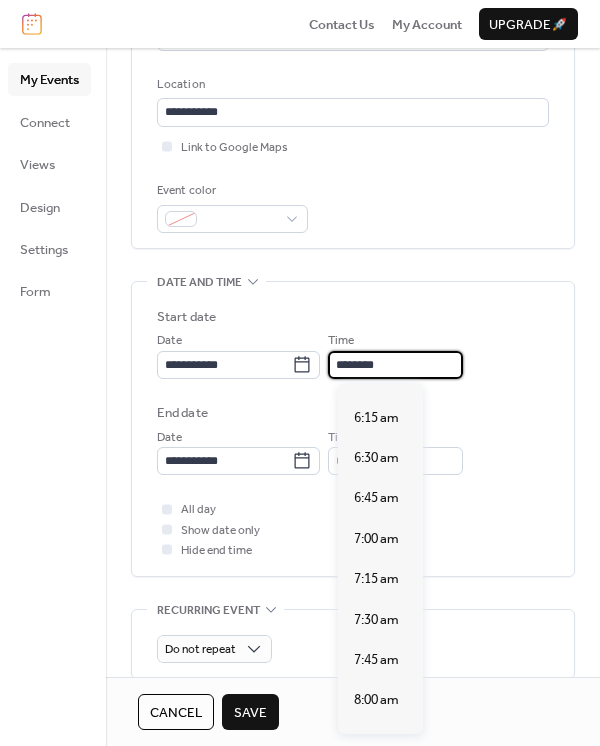 scroll, scrollTop: 1066, scrollLeft: 0, axis: vertical 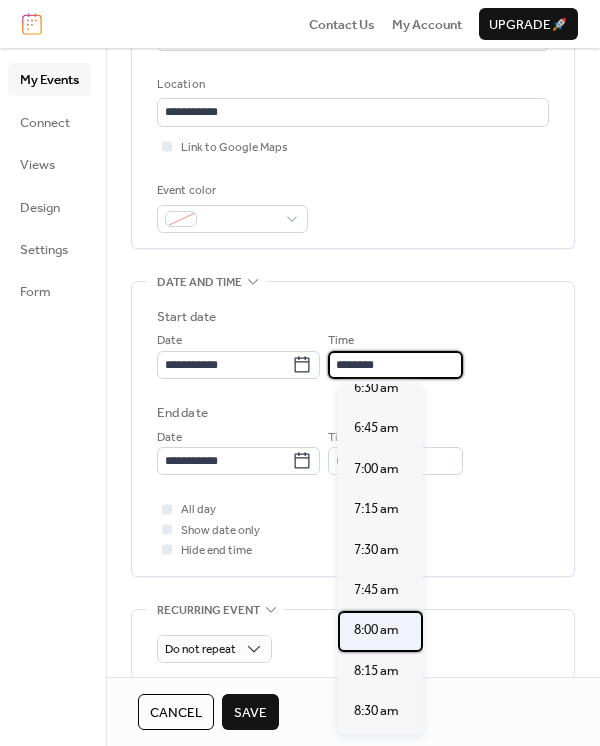 click on "8:00 am" at bounding box center (376, 630) 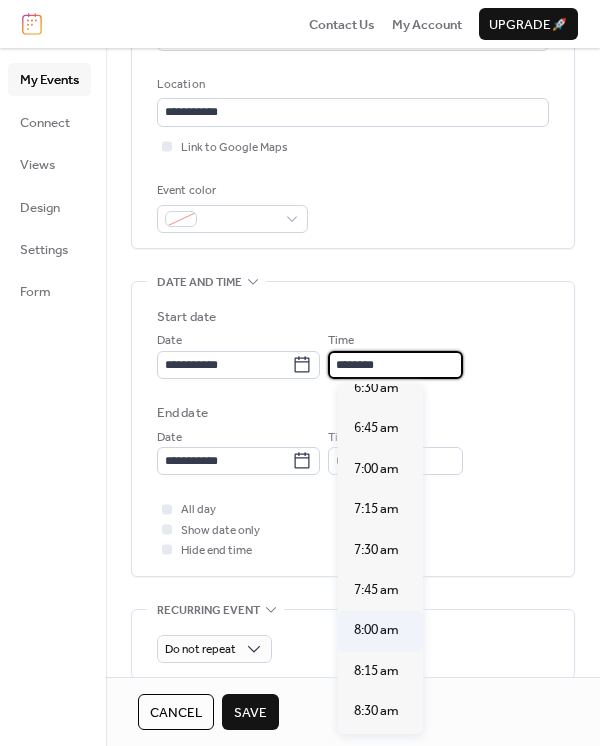 type on "*******" 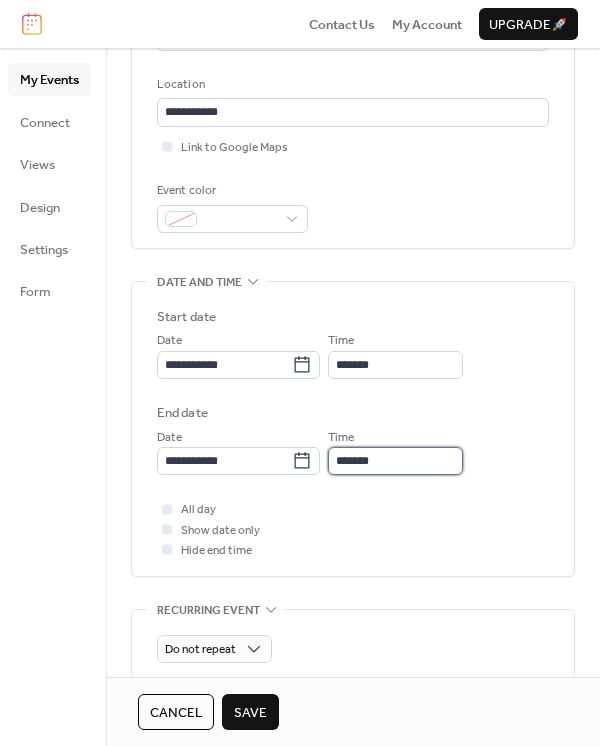 click on "*******" at bounding box center (395, 461) 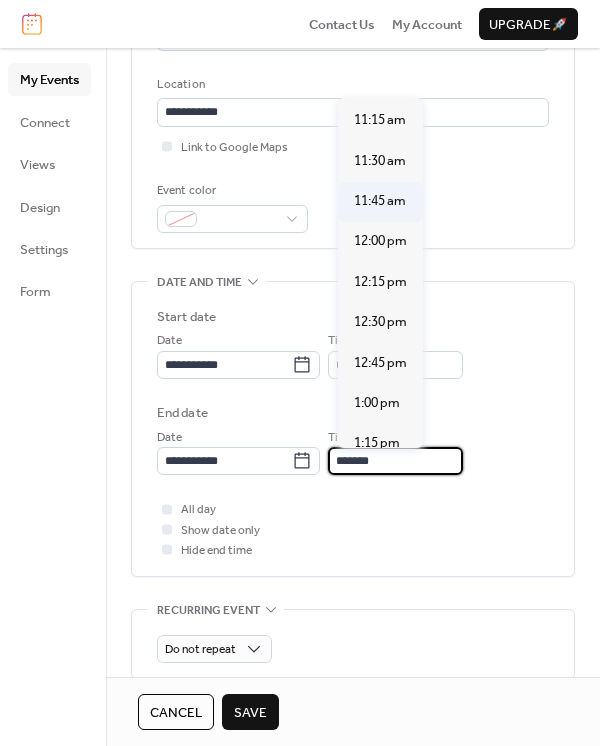 scroll, scrollTop: 533, scrollLeft: 0, axis: vertical 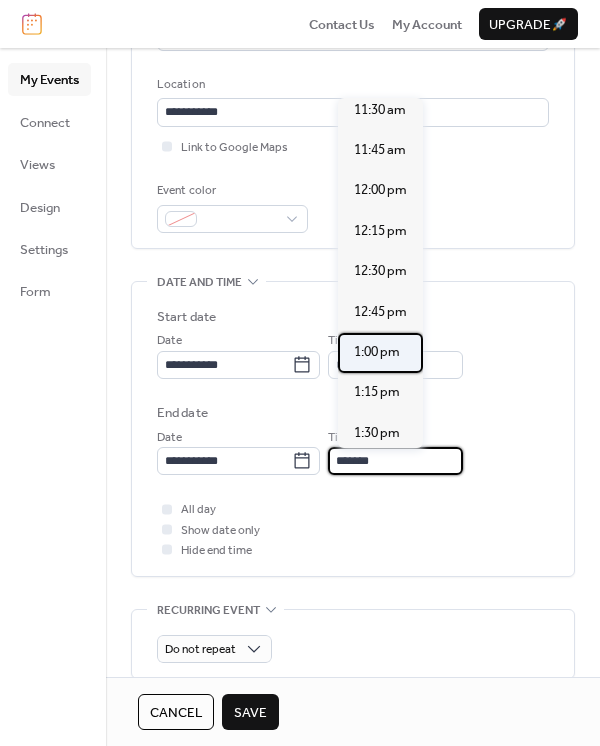 click on "1:00 pm" at bounding box center [377, 352] 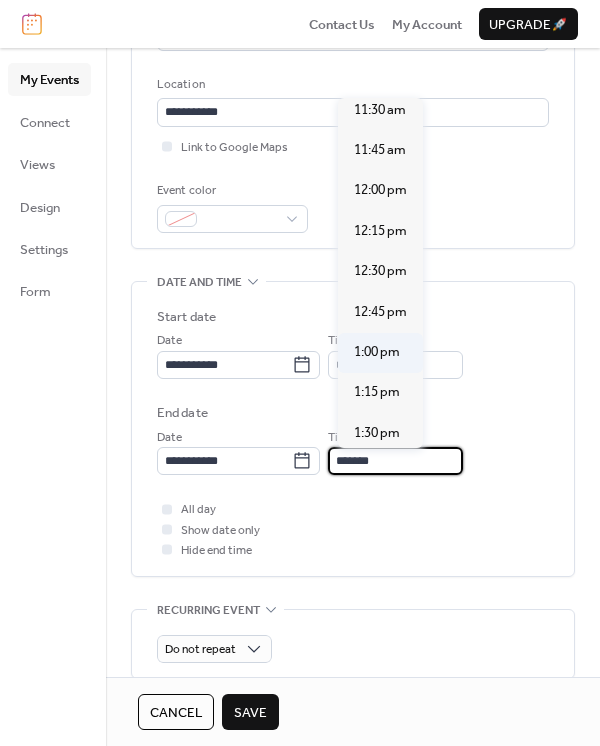 type on "*******" 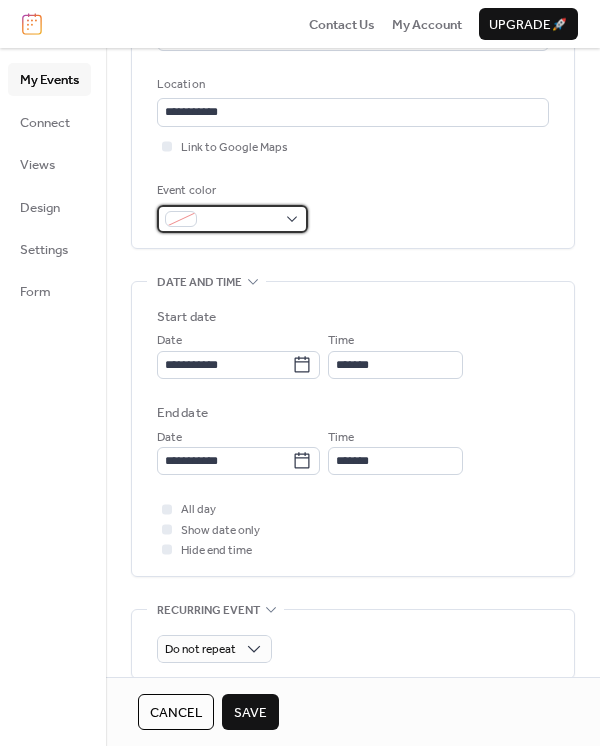 click at bounding box center [240, 220] 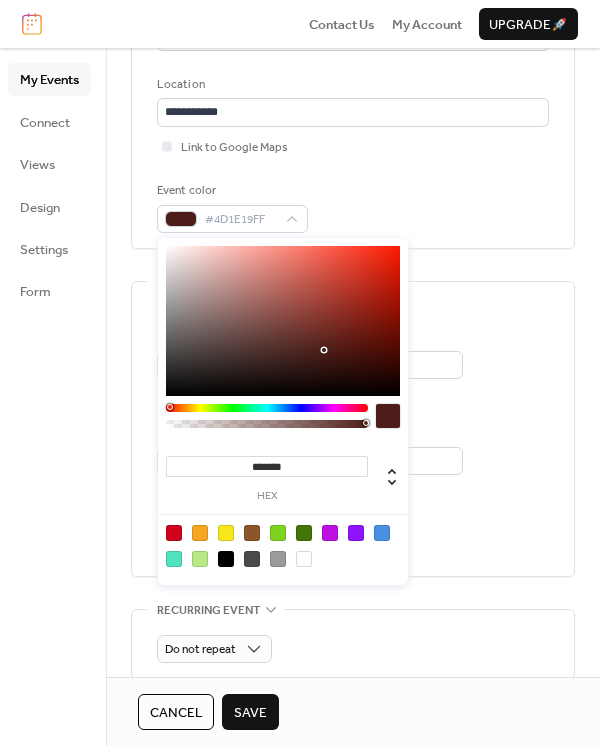 click at bounding box center [267, 408] 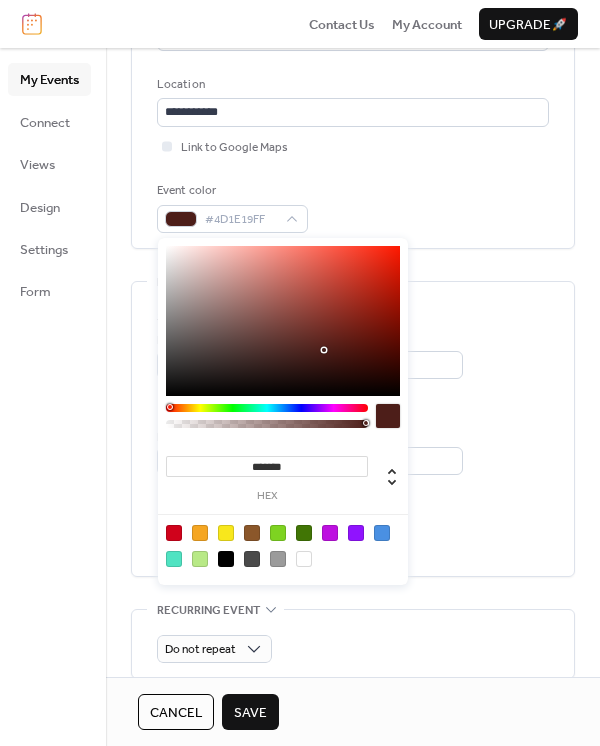 click at bounding box center [267, 408] 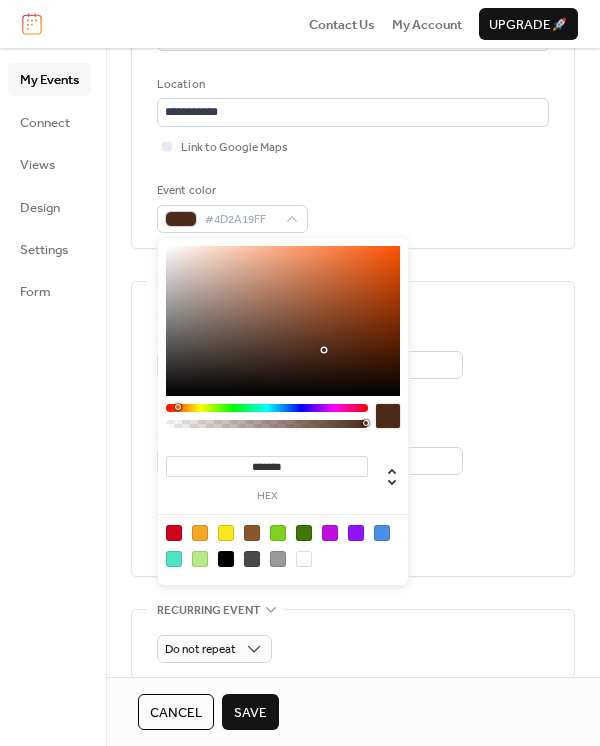 click at bounding box center [267, 408] 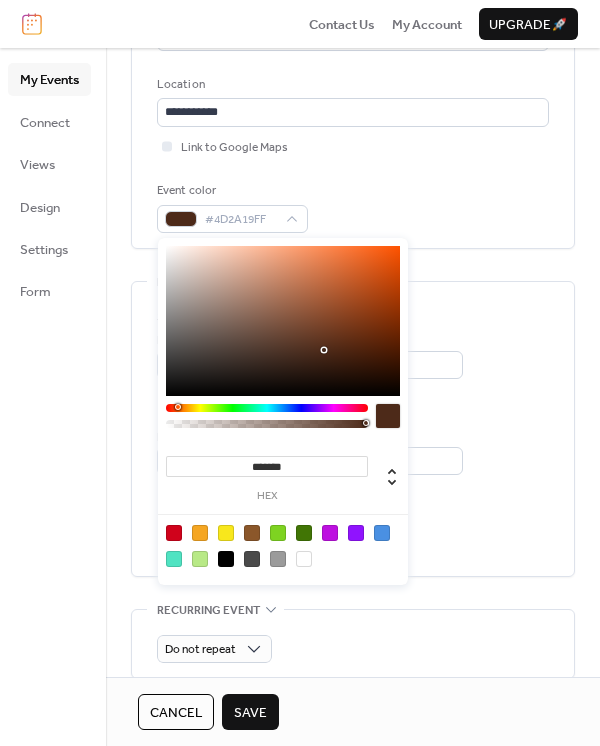 type on "*******" 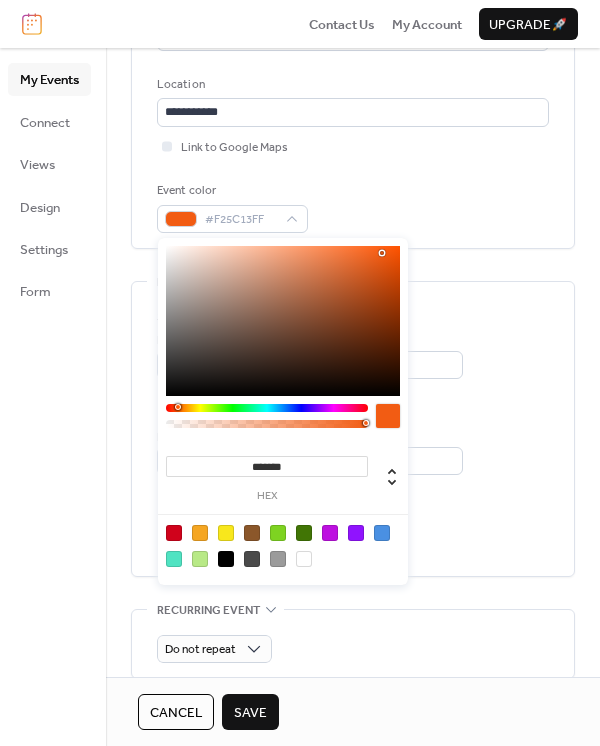 click at bounding box center (283, 321) 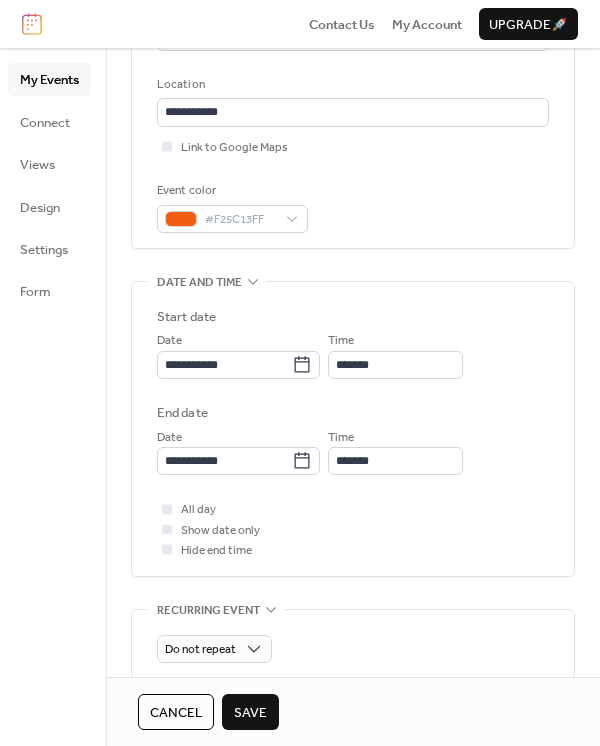 click on "Save" at bounding box center (250, 713) 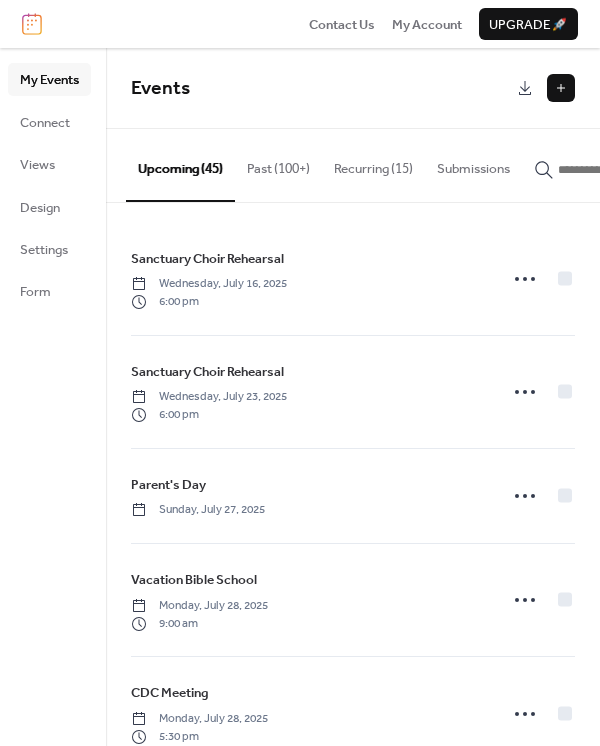 click at bounding box center (618, 170) 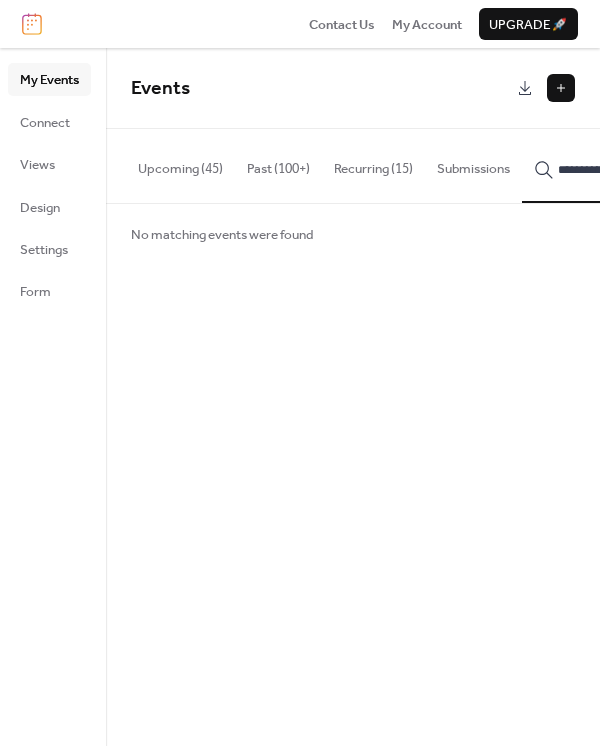 scroll, scrollTop: 0, scrollLeft: 34, axis: horizontal 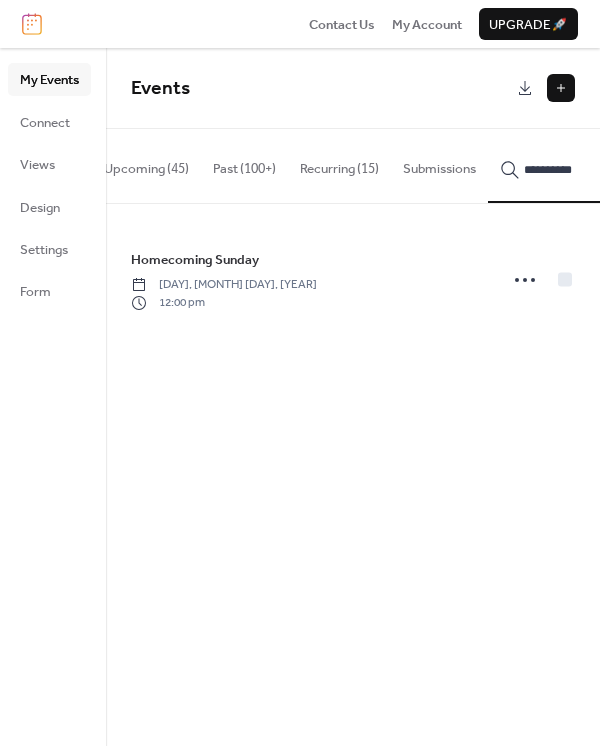 type on "**********" 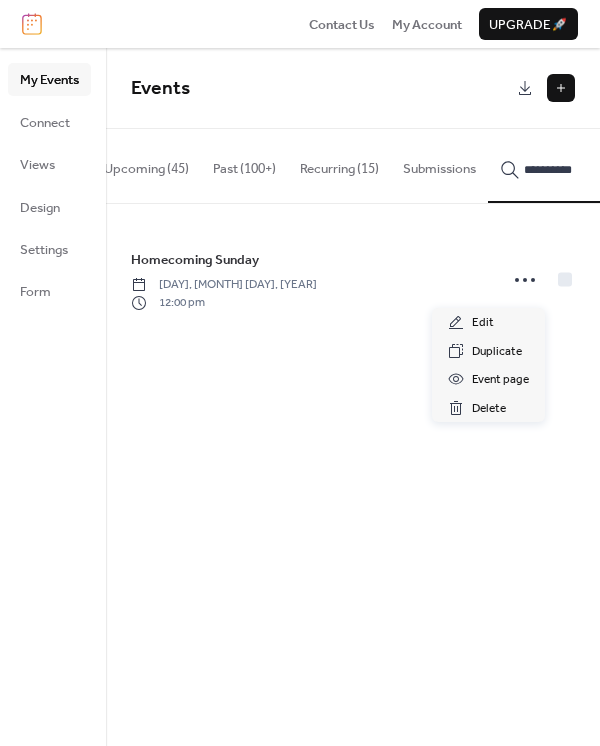click 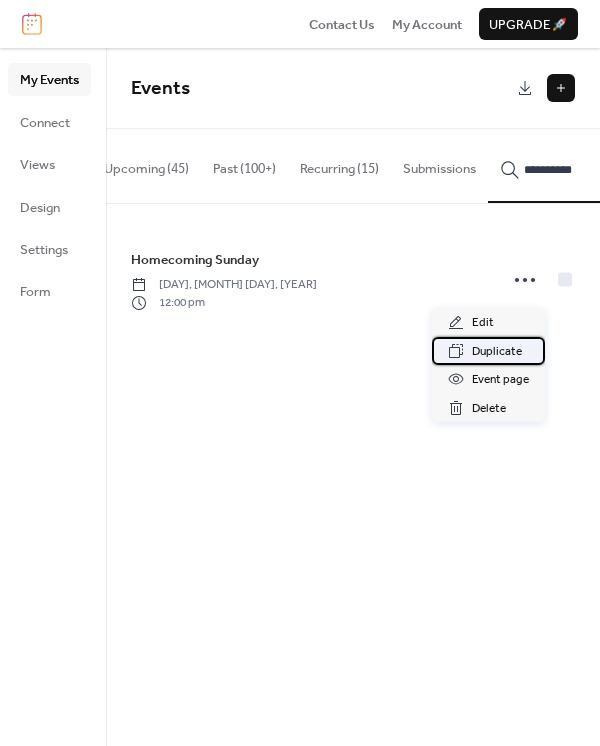 click on "Duplicate" at bounding box center [497, 352] 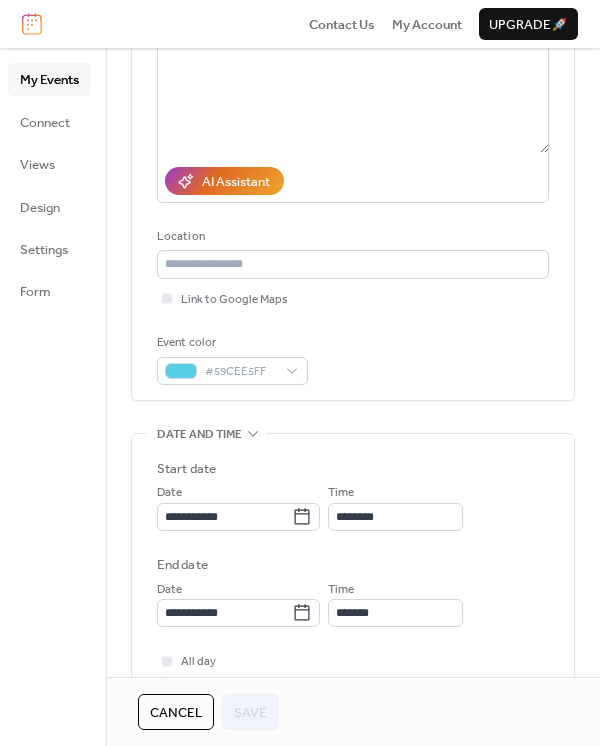 scroll, scrollTop: 266, scrollLeft: 0, axis: vertical 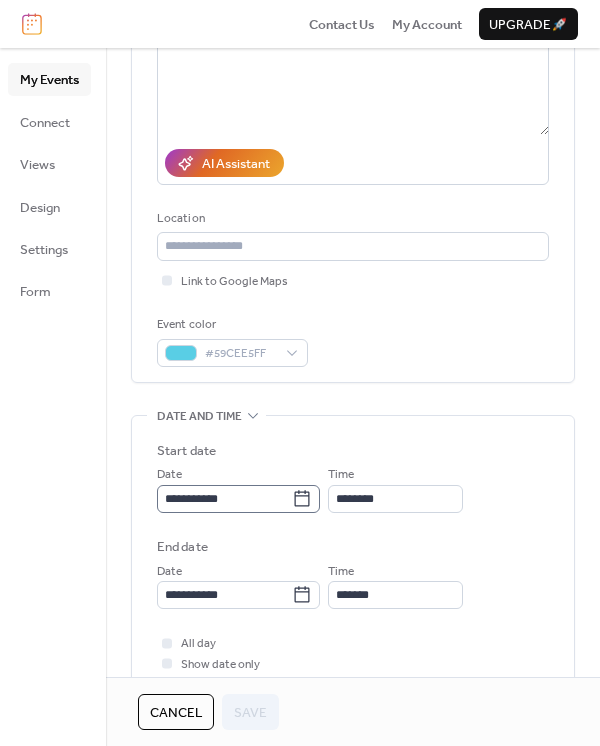 click 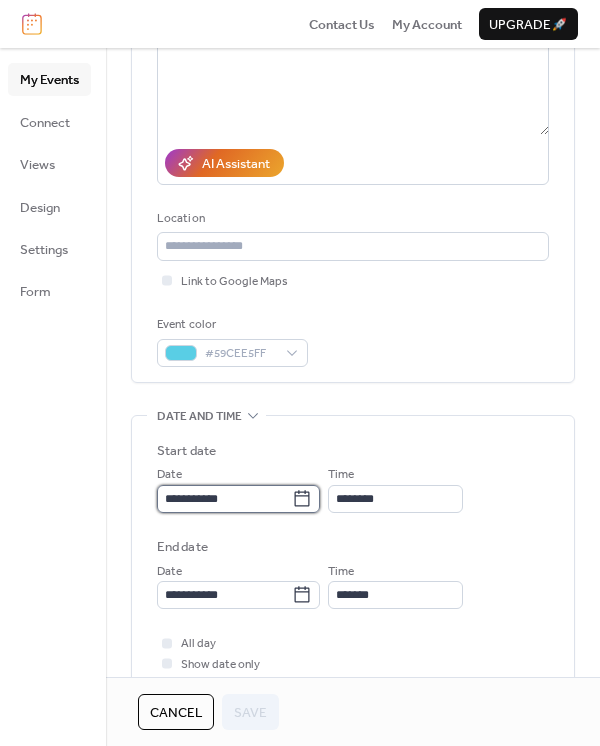 click on "**********" at bounding box center [224, 499] 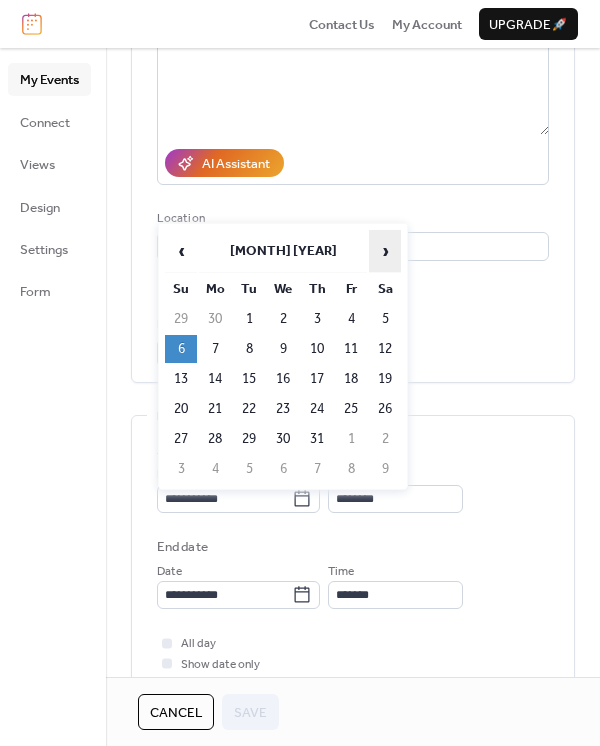 click on "›" at bounding box center (385, 251) 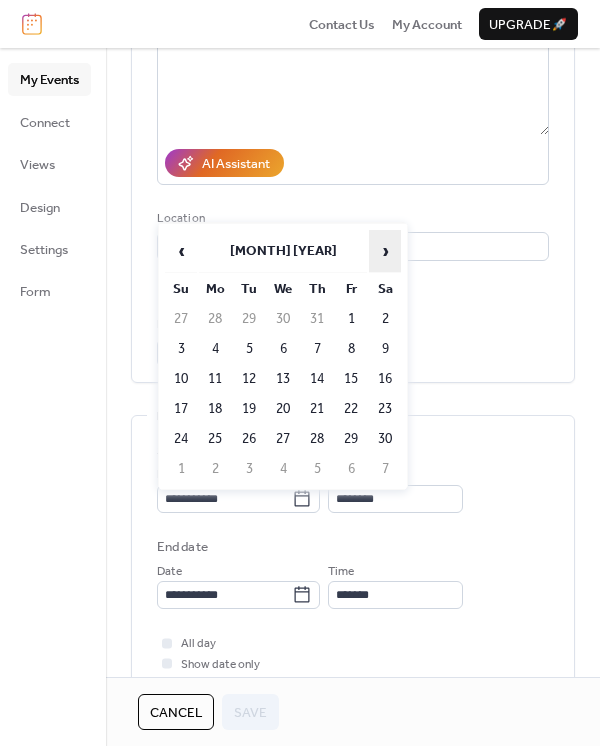 click on "›" at bounding box center [385, 251] 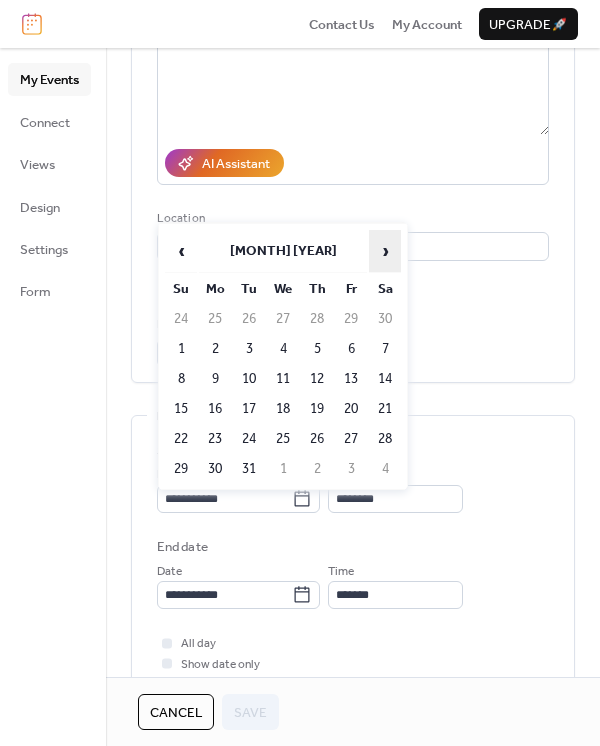 click on "›" at bounding box center [385, 251] 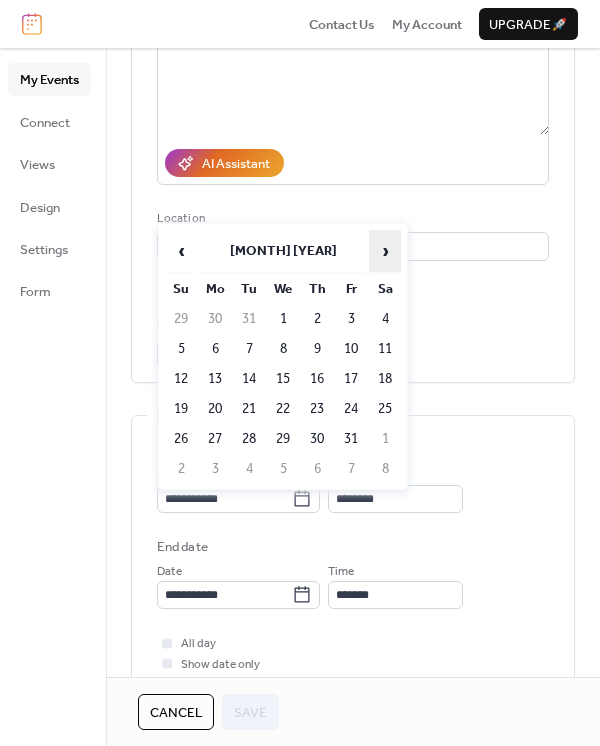 click on "›" at bounding box center [385, 251] 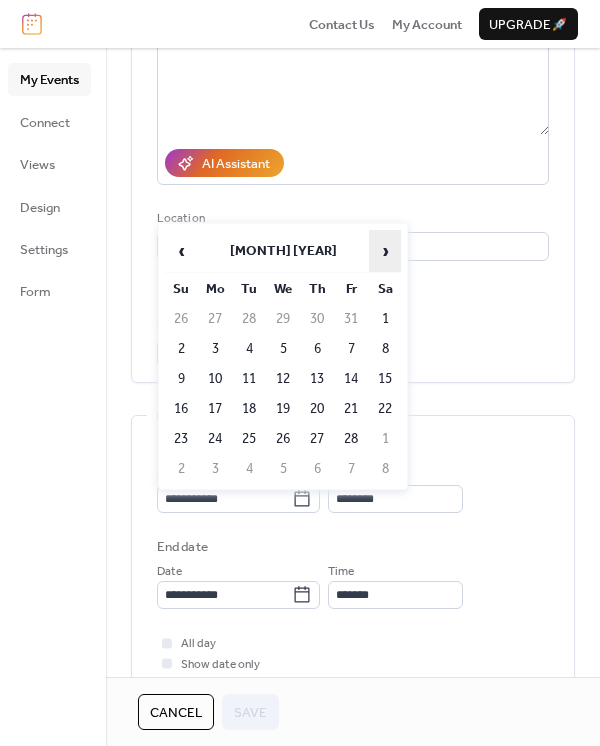 click on "›" at bounding box center (385, 251) 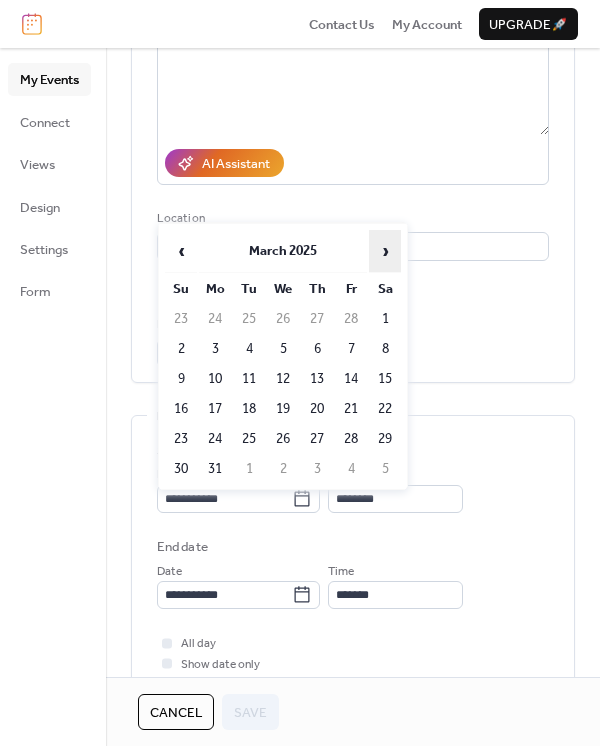 click on "›" at bounding box center (385, 251) 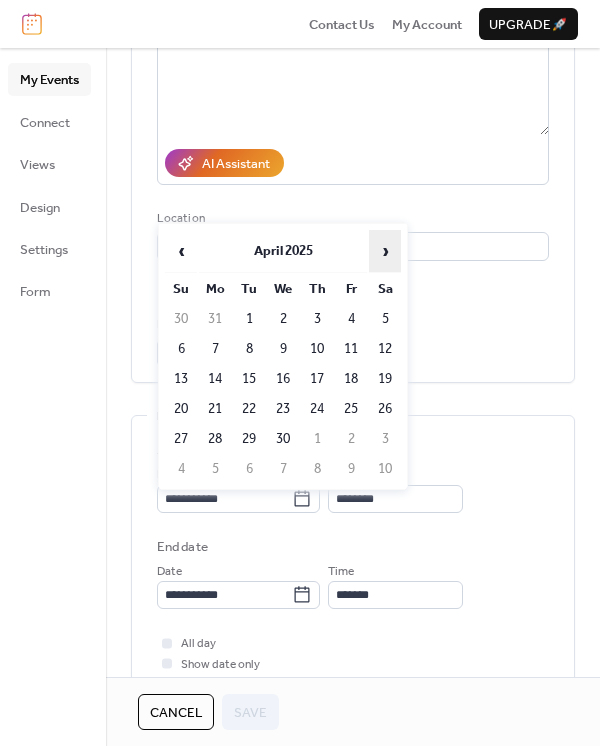 click on "›" at bounding box center [385, 251] 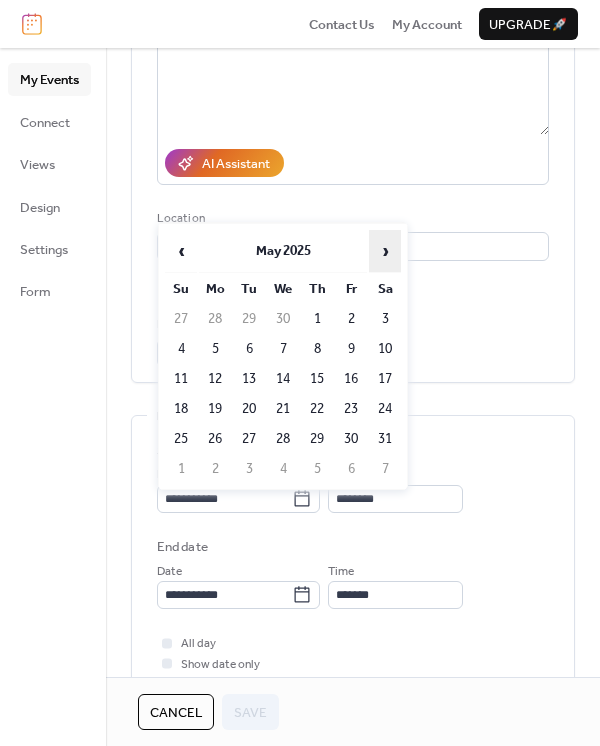 click on "›" at bounding box center (385, 251) 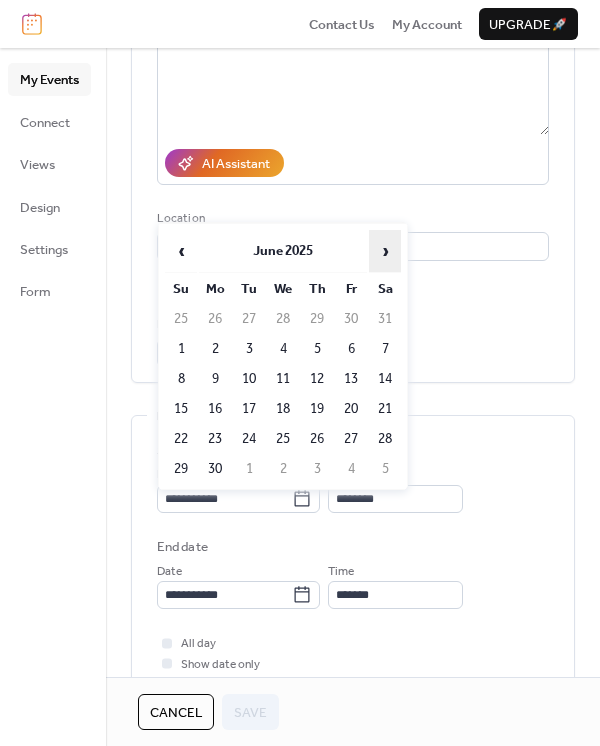 click on "›" at bounding box center [385, 251] 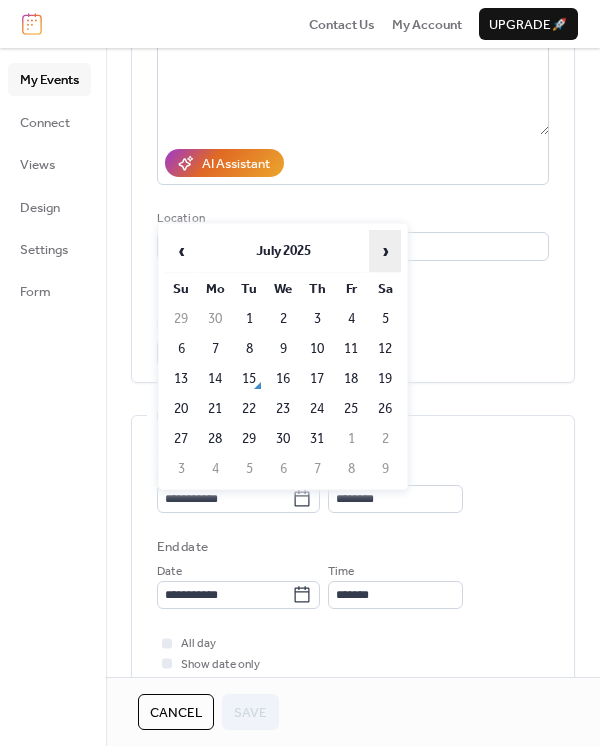 click on "›" at bounding box center [385, 251] 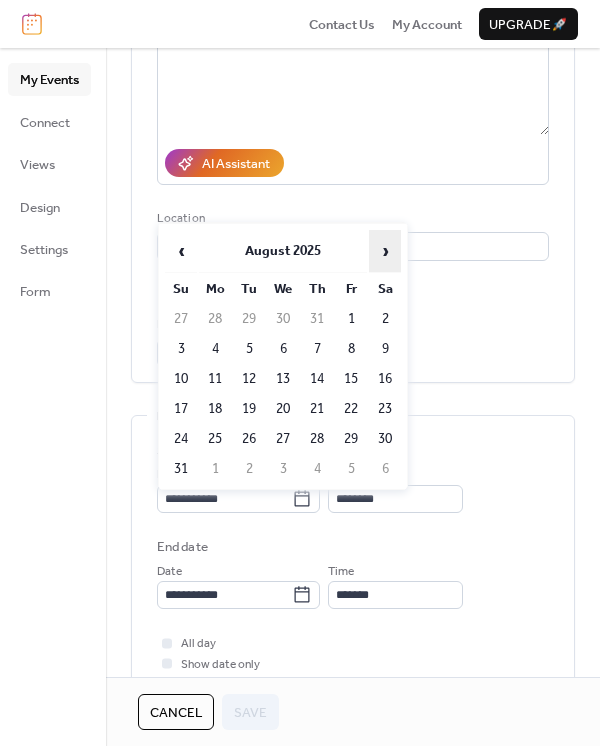 click on "›" at bounding box center (385, 251) 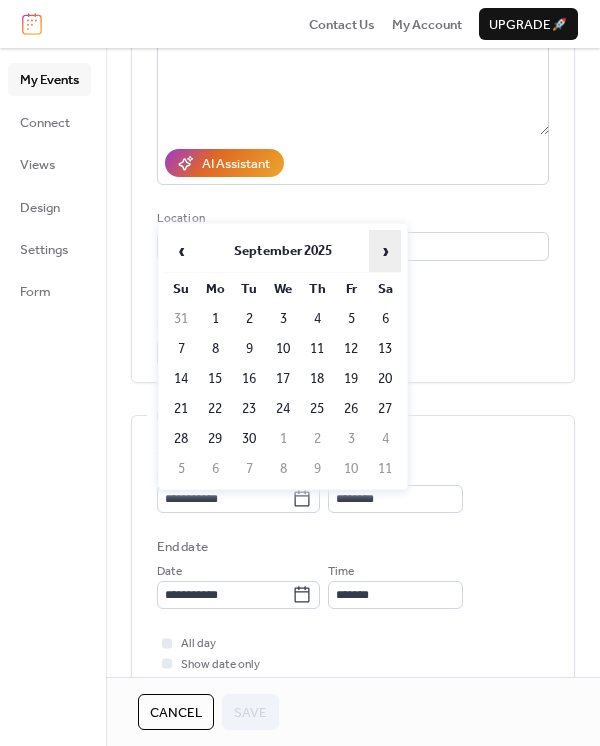 click on "›" at bounding box center [385, 251] 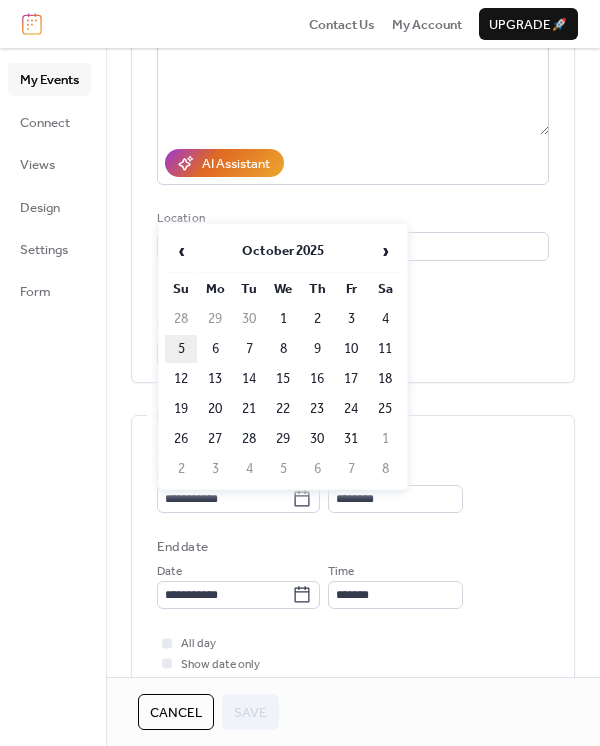 click on "5" at bounding box center [181, 349] 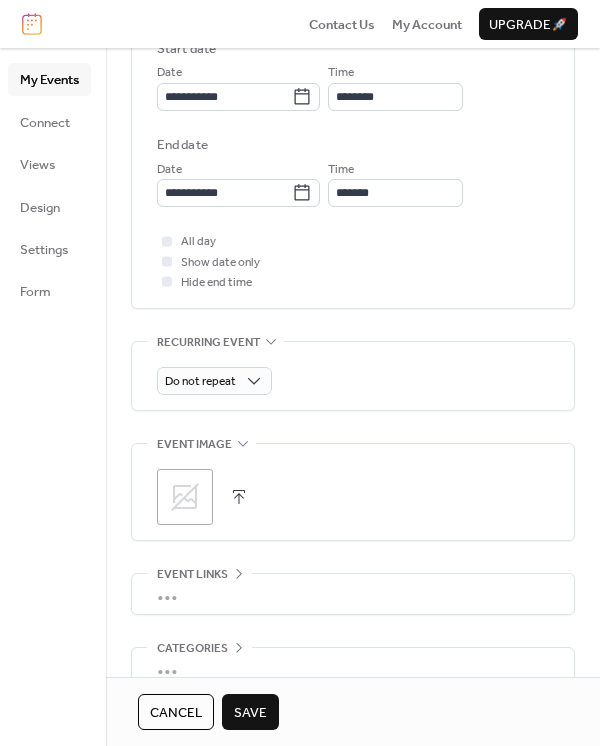 scroll, scrollTop: 780, scrollLeft: 0, axis: vertical 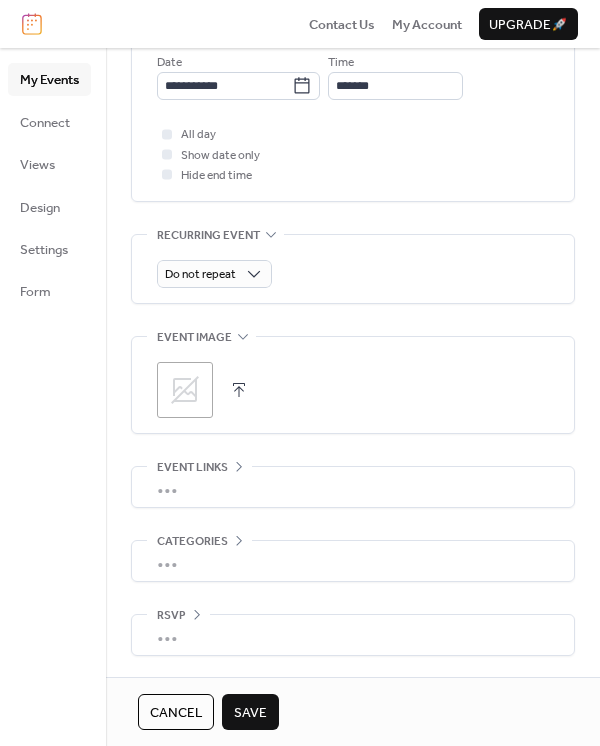 click on "Save" at bounding box center (250, 713) 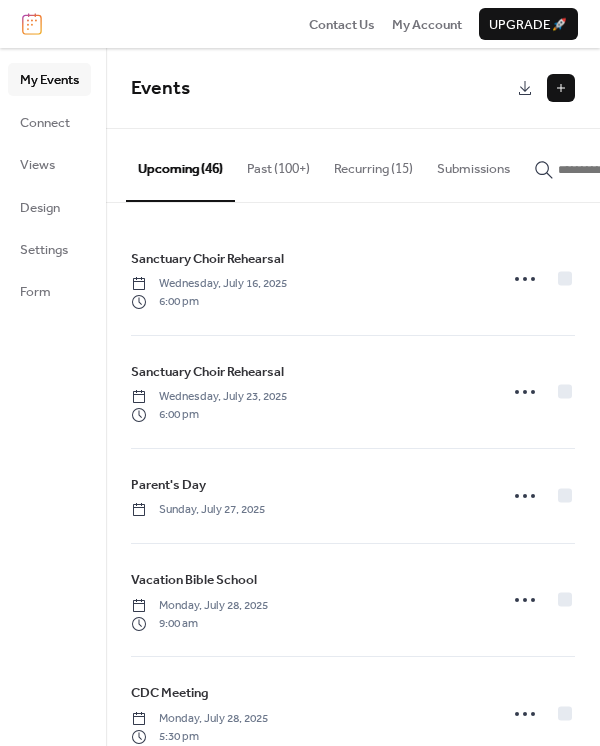 click at bounding box center (618, 170) 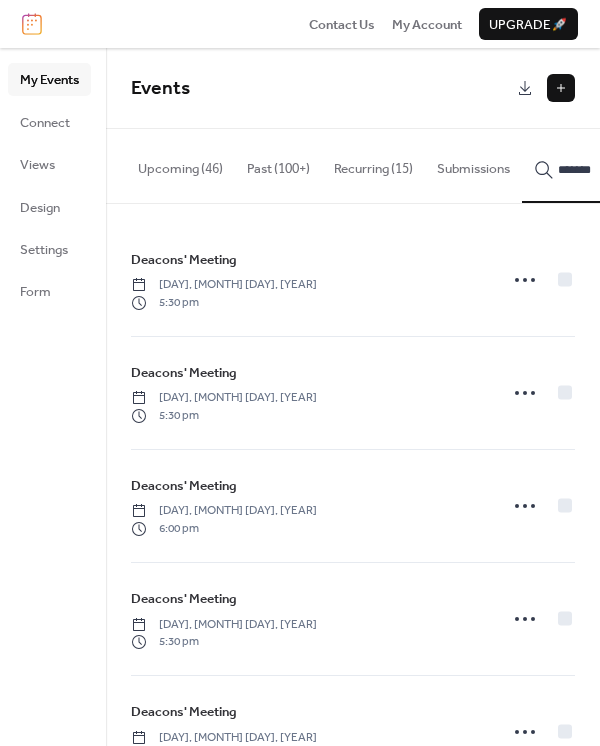 click on "******" at bounding box center (606, 165) 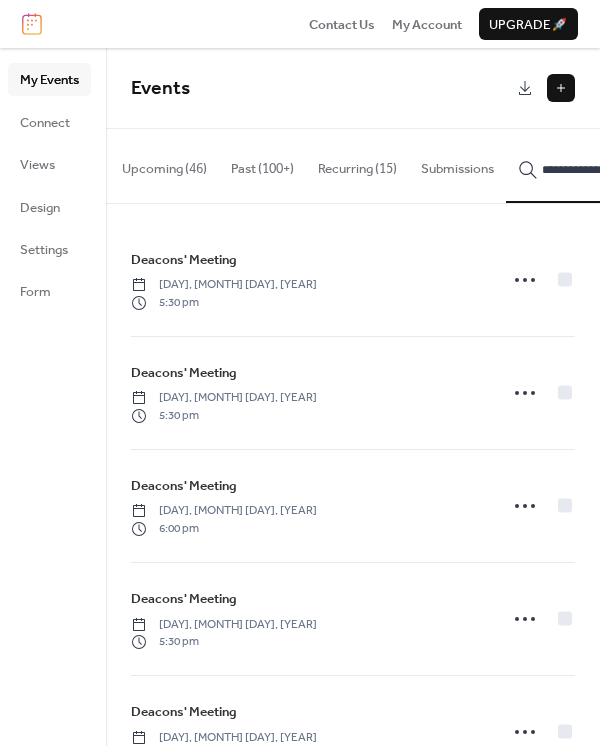 scroll, scrollTop: 0, scrollLeft: 50, axis: horizontal 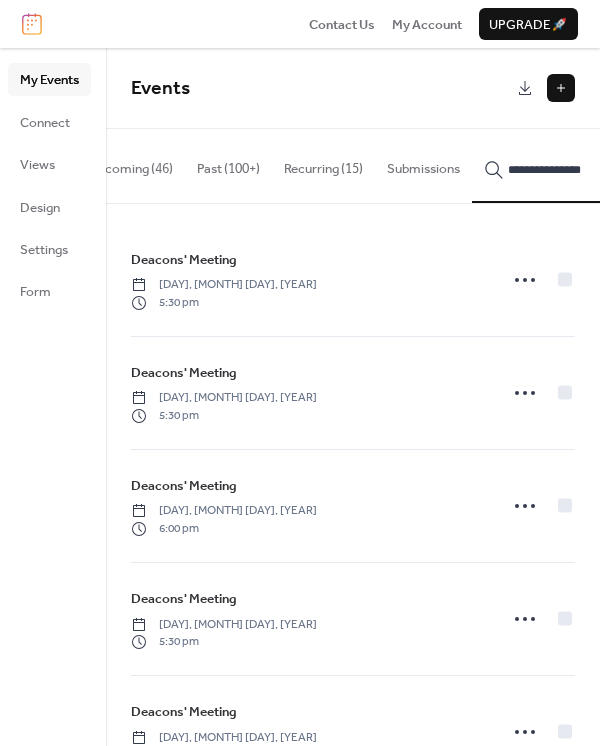 type on "**********" 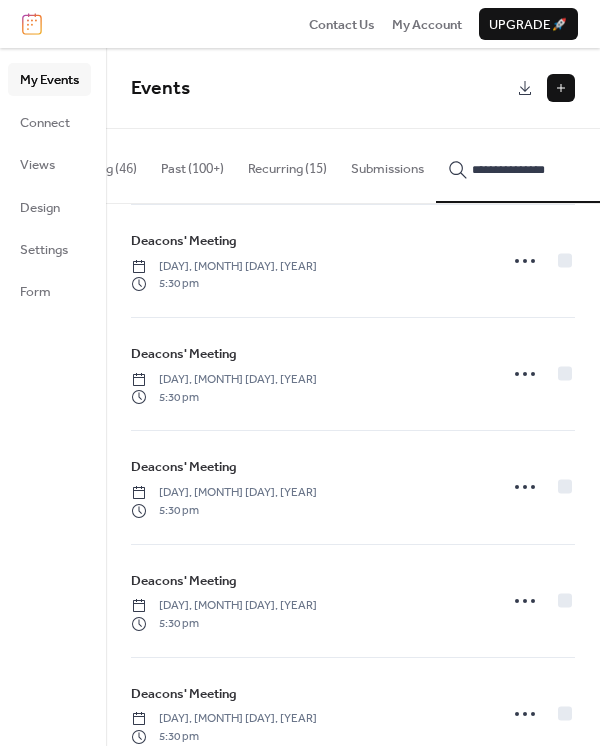 scroll, scrollTop: 0, scrollLeft: 0, axis: both 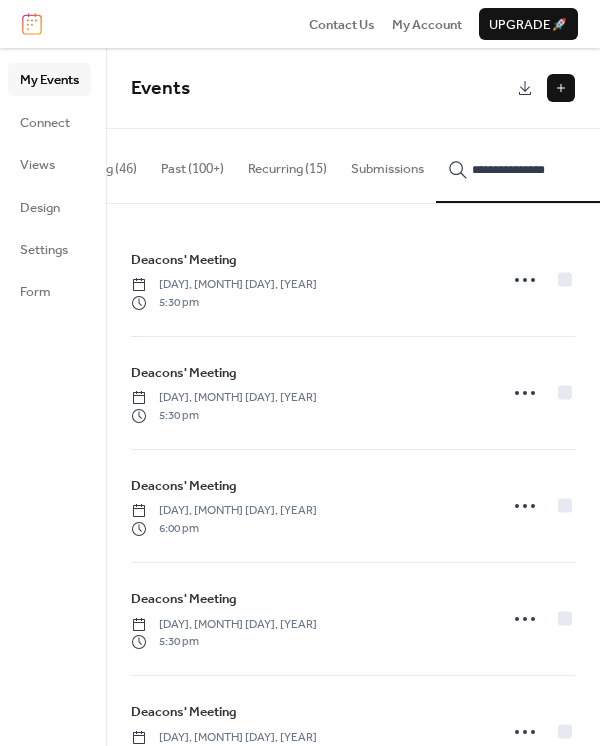 click at bounding box center (561, 88) 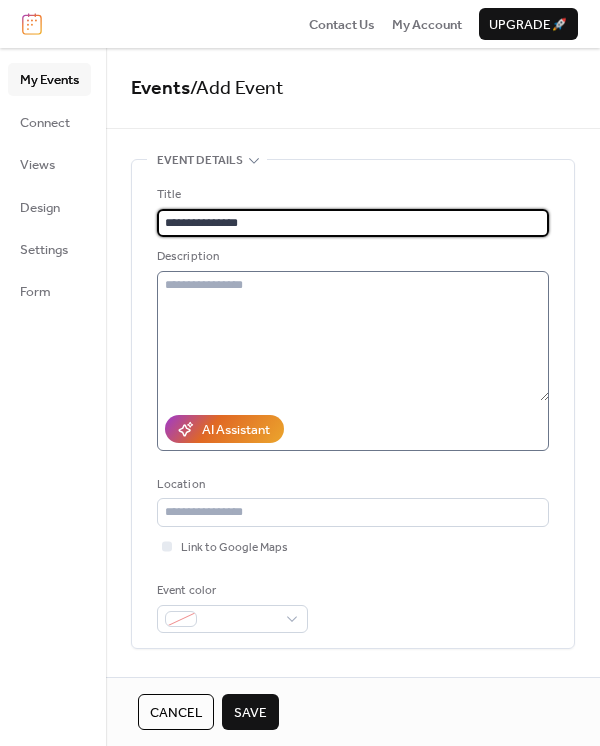 type on "**********" 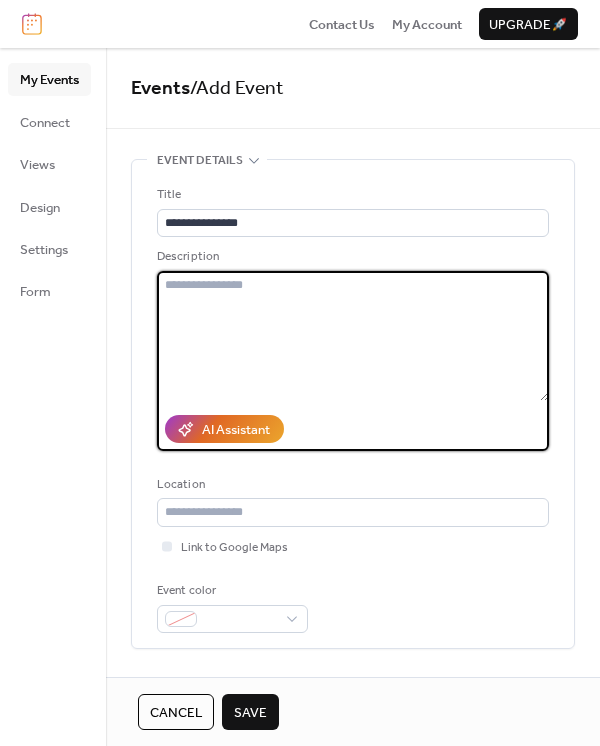 click at bounding box center (353, 336) 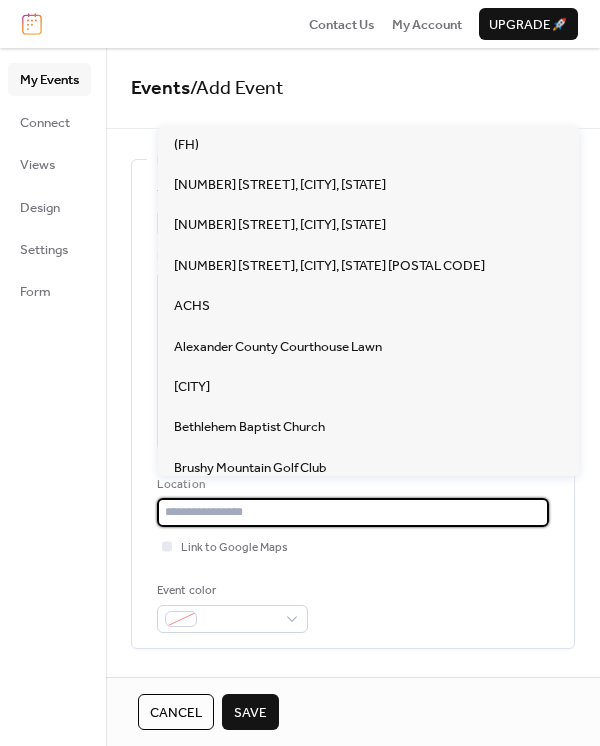 click at bounding box center [353, 512] 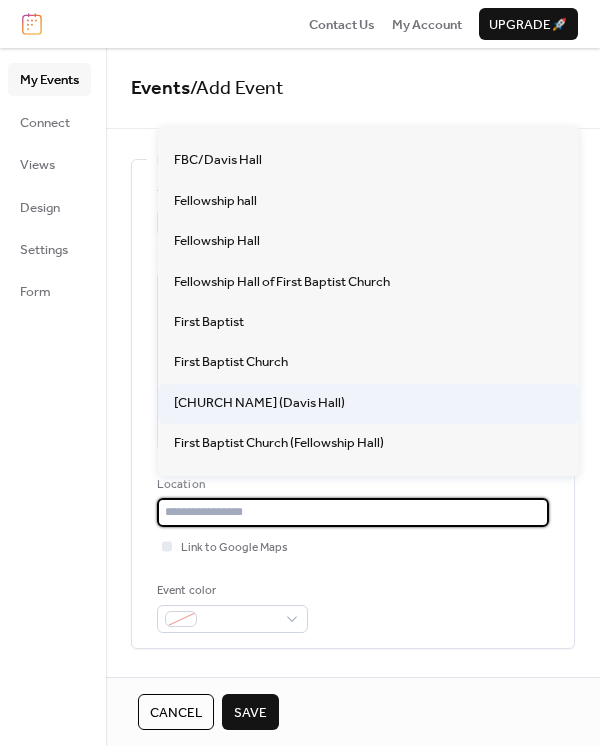 scroll, scrollTop: 1154, scrollLeft: 0, axis: vertical 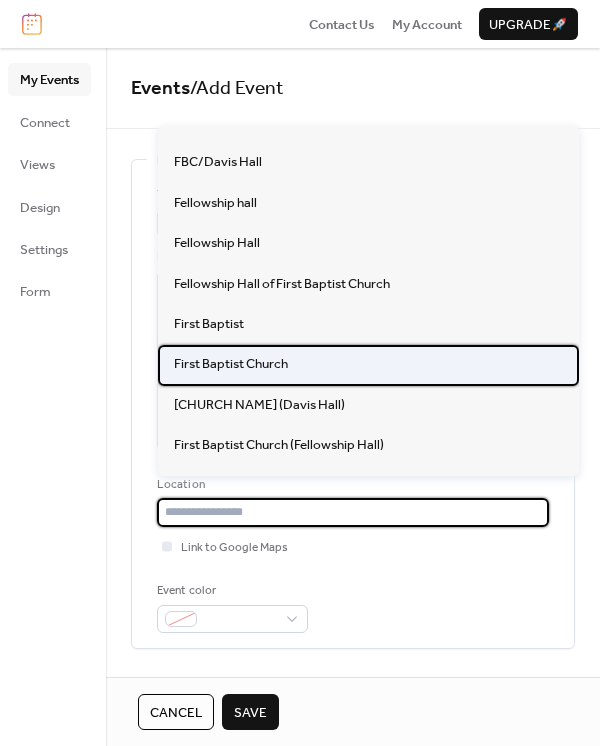click on "First Baptist Church" at bounding box center [231, 364] 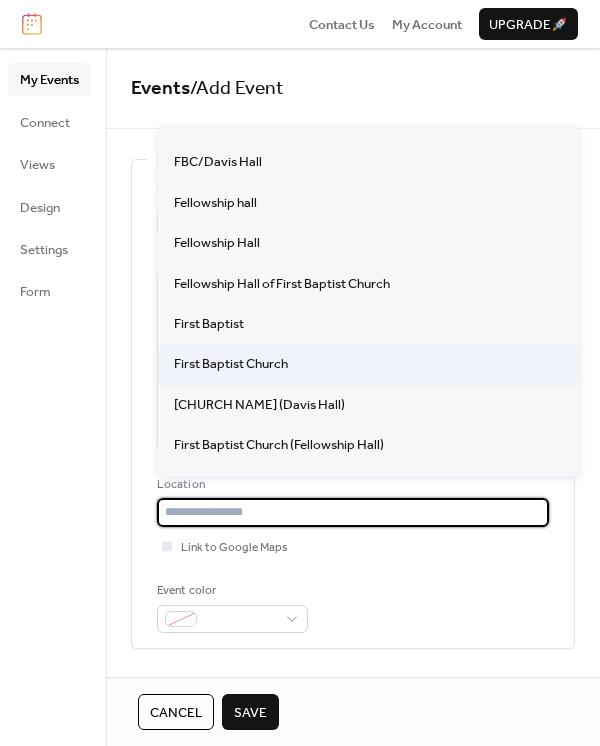type on "**********" 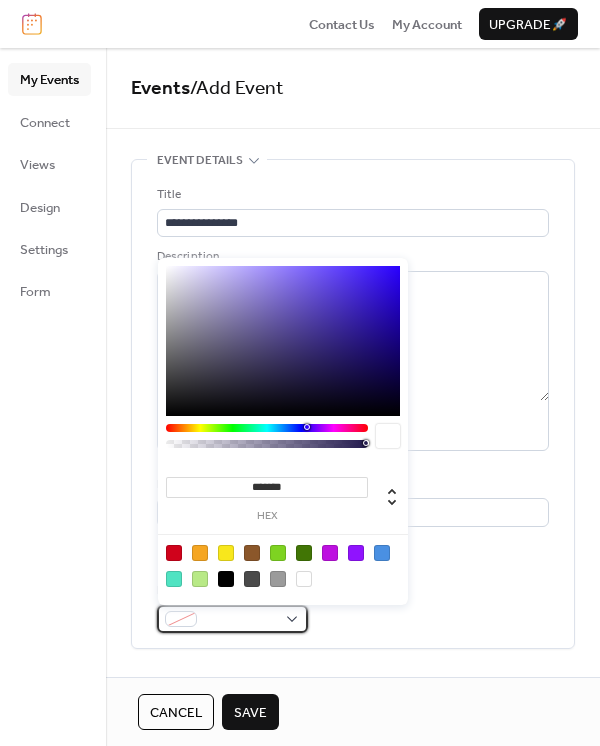 click at bounding box center [181, 619] 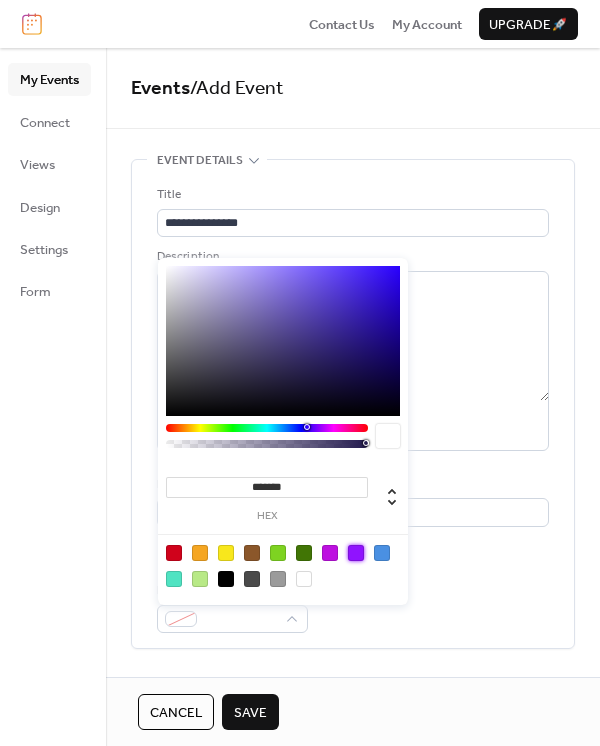 click at bounding box center (356, 553) 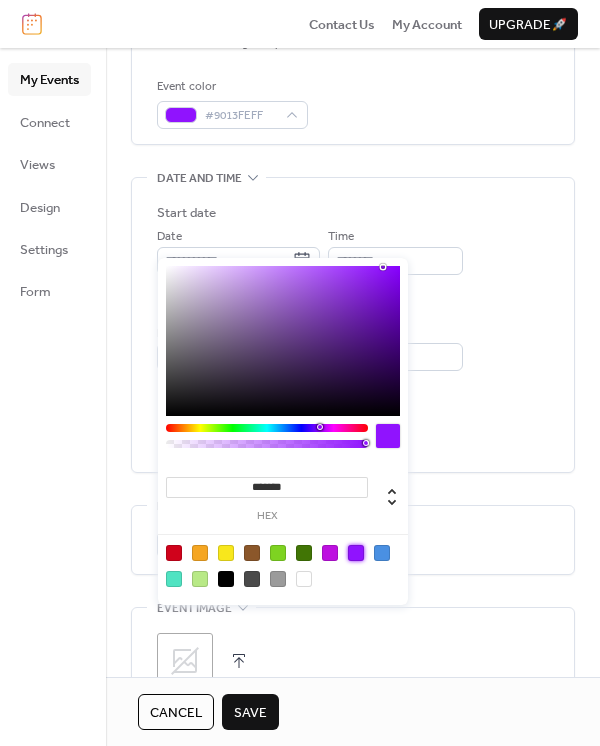 scroll, scrollTop: 533, scrollLeft: 0, axis: vertical 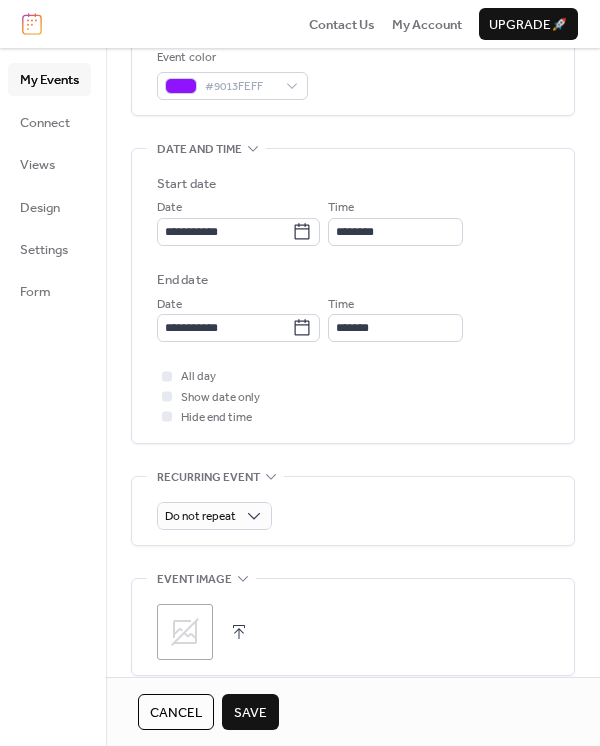 click on "End date" at bounding box center (353, 280) 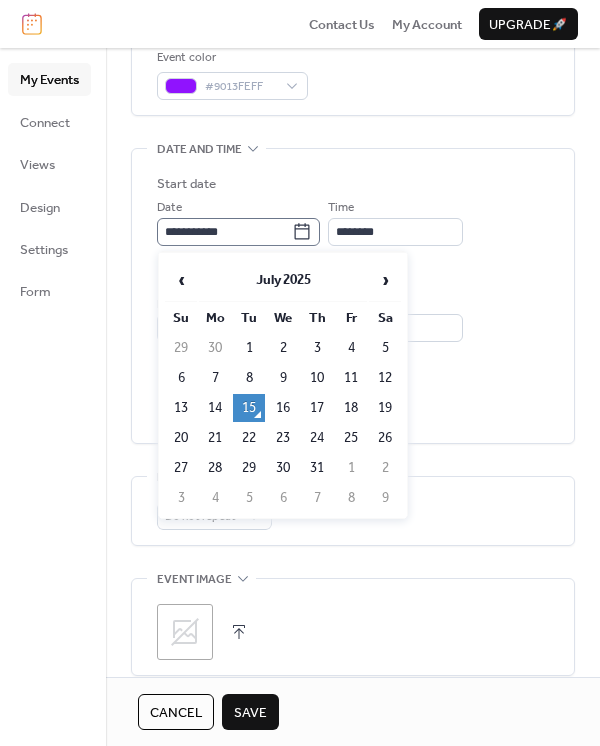 click 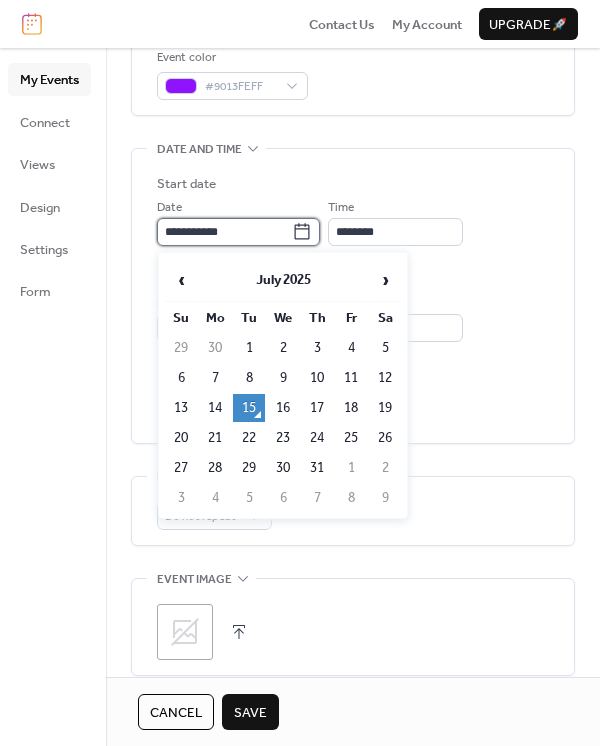 click on "**********" at bounding box center (224, 232) 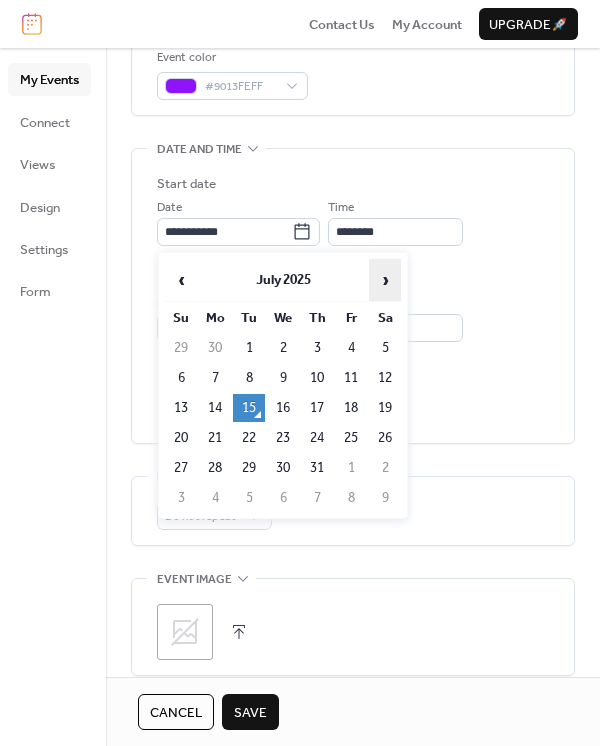 click on "›" at bounding box center (385, 280) 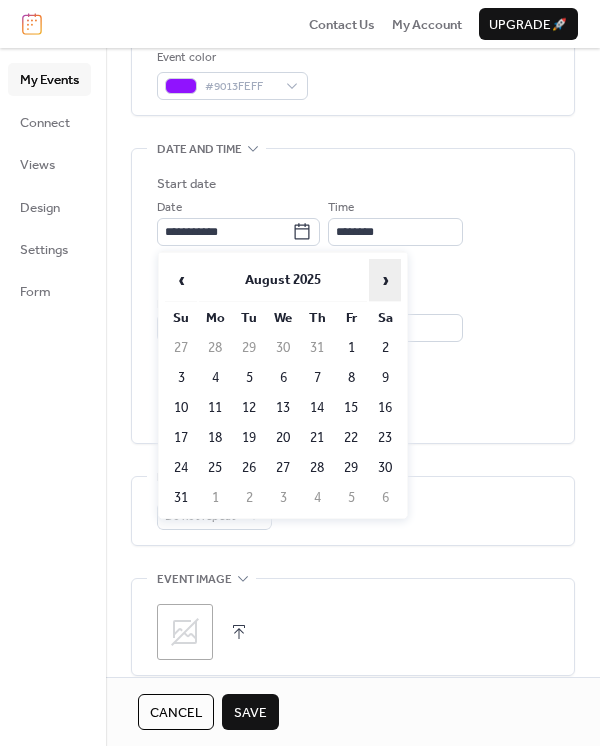 click on "›" at bounding box center [385, 280] 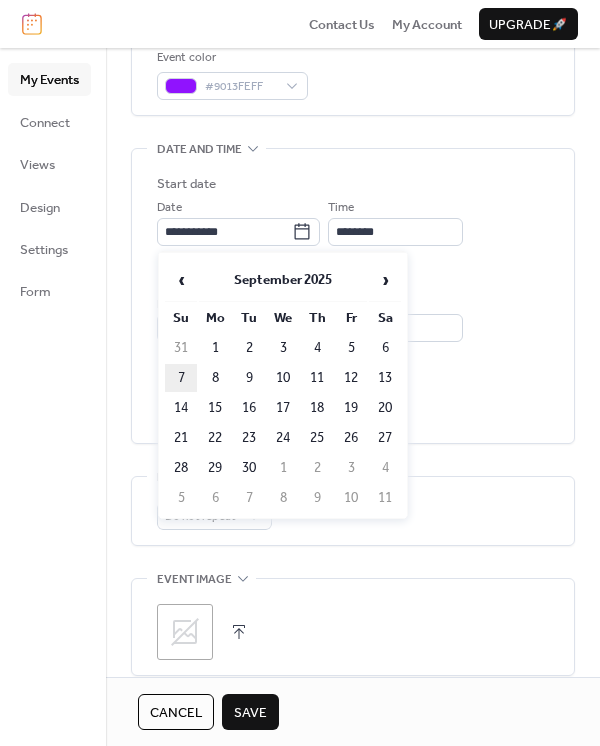 click on "7" at bounding box center (181, 378) 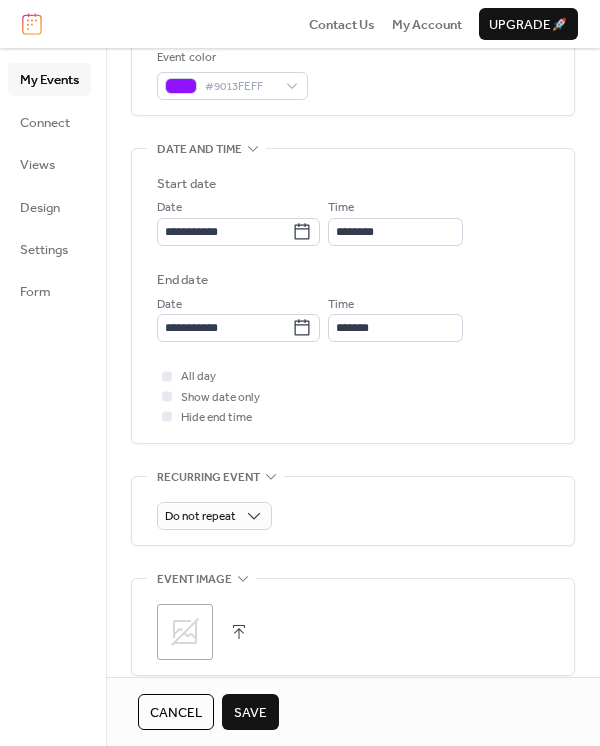click on "Save" at bounding box center [250, 713] 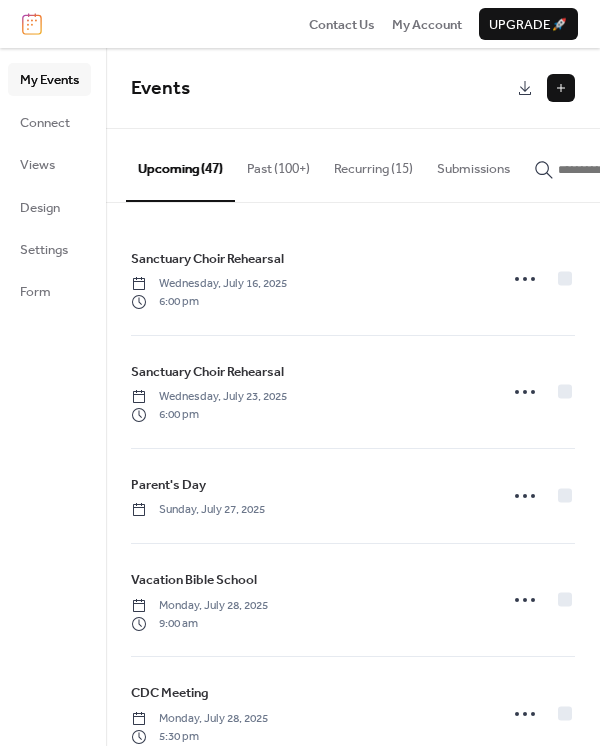 scroll, scrollTop: 0, scrollLeft: 0, axis: both 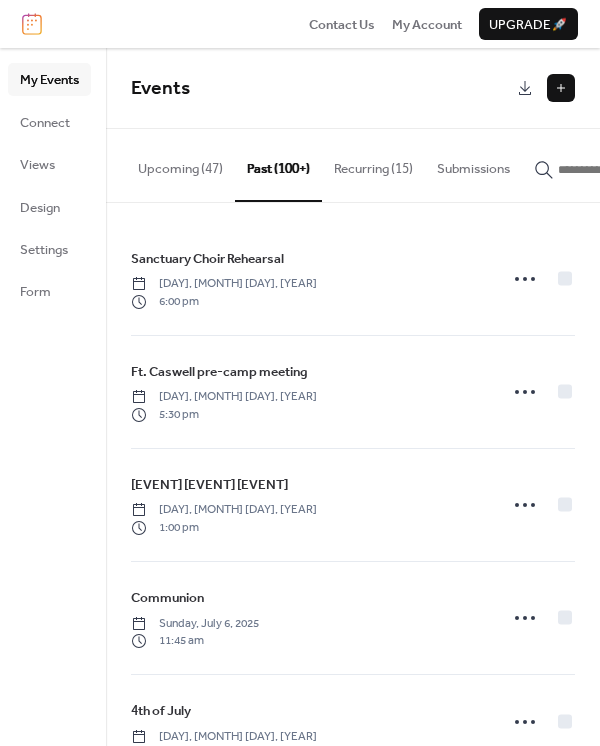 click on "Recurring (15)" at bounding box center (373, 164) 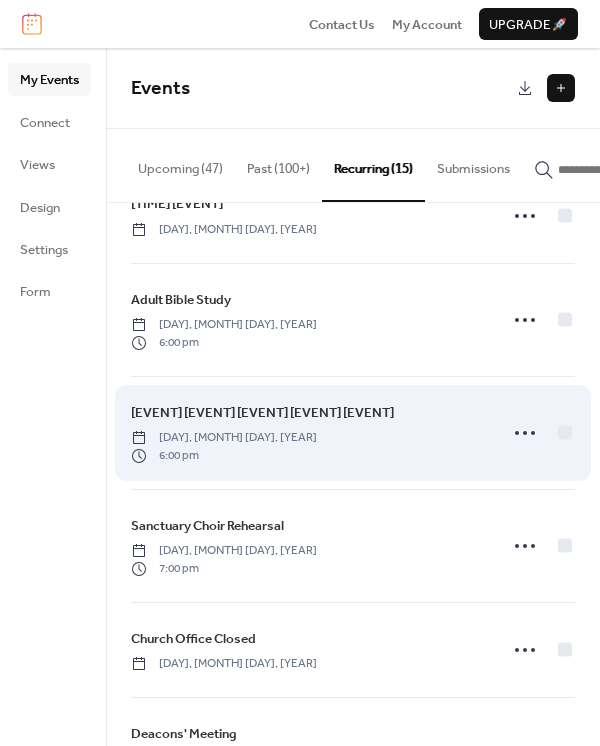 scroll, scrollTop: 666, scrollLeft: 0, axis: vertical 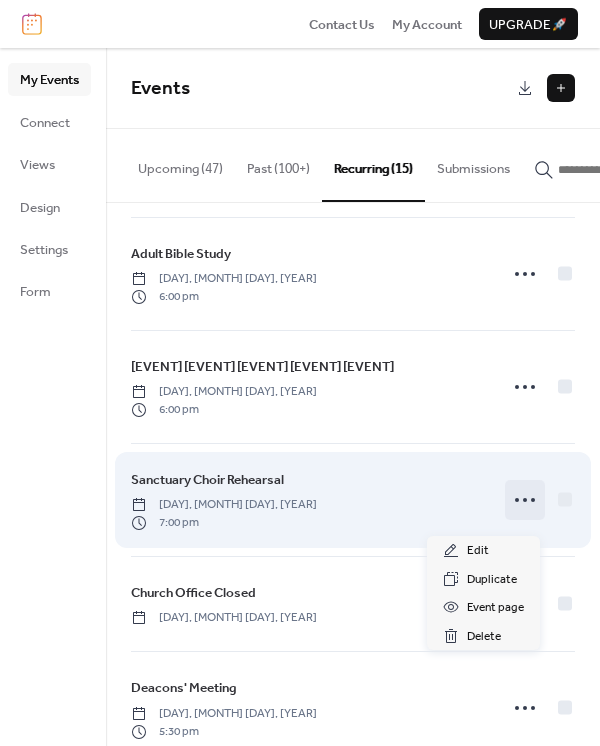 click 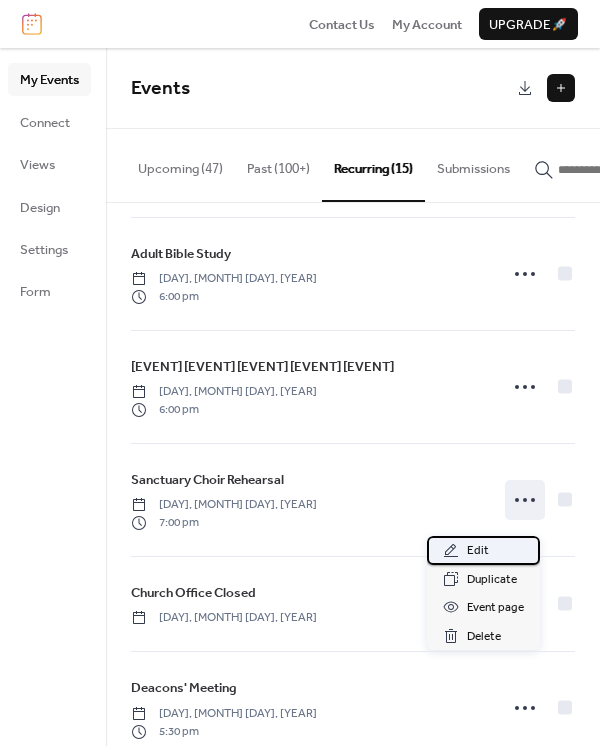click on "Edit" at bounding box center (478, 551) 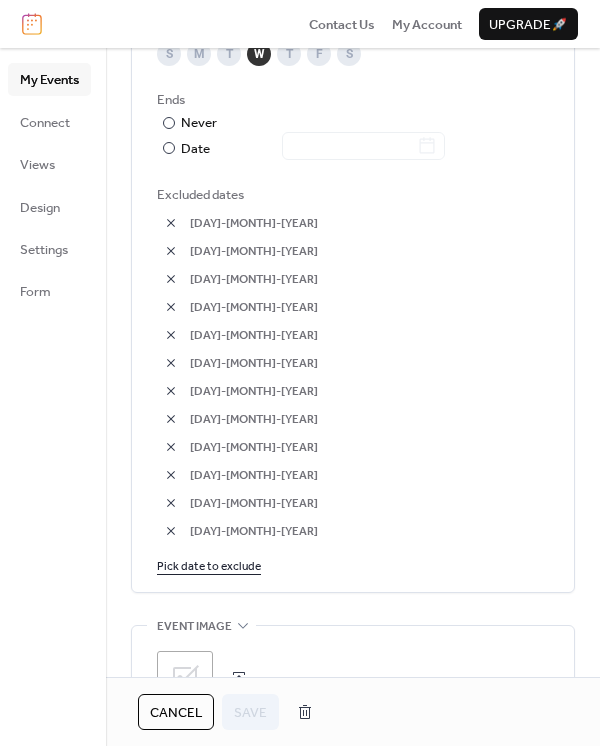 scroll, scrollTop: 1200, scrollLeft: 0, axis: vertical 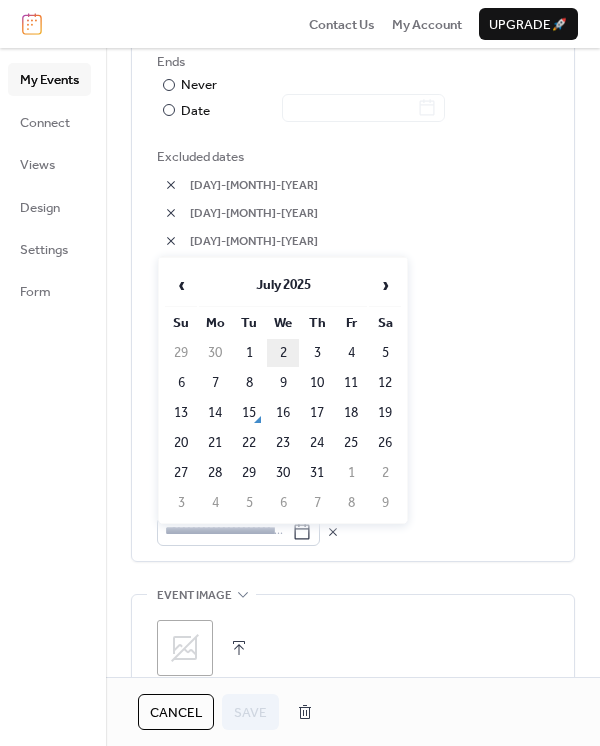 click on "2" at bounding box center [283, 353] 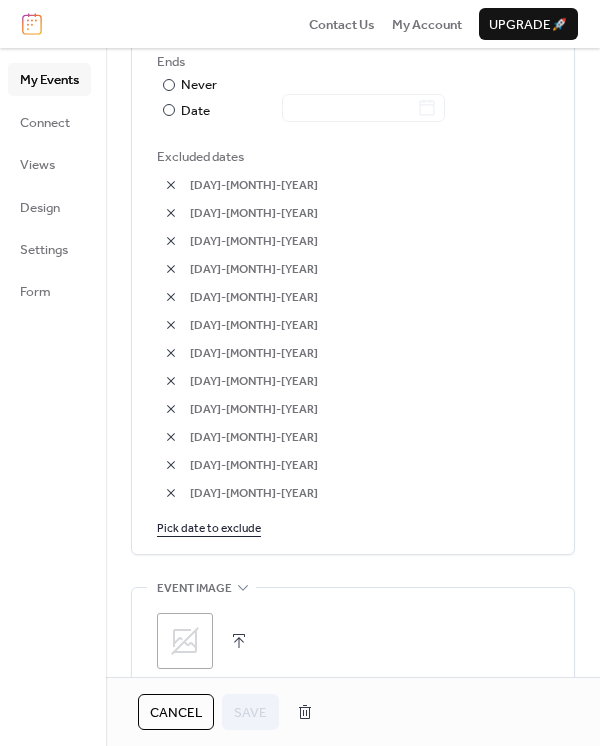 click on "Pick date to exclude" at bounding box center [209, 527] 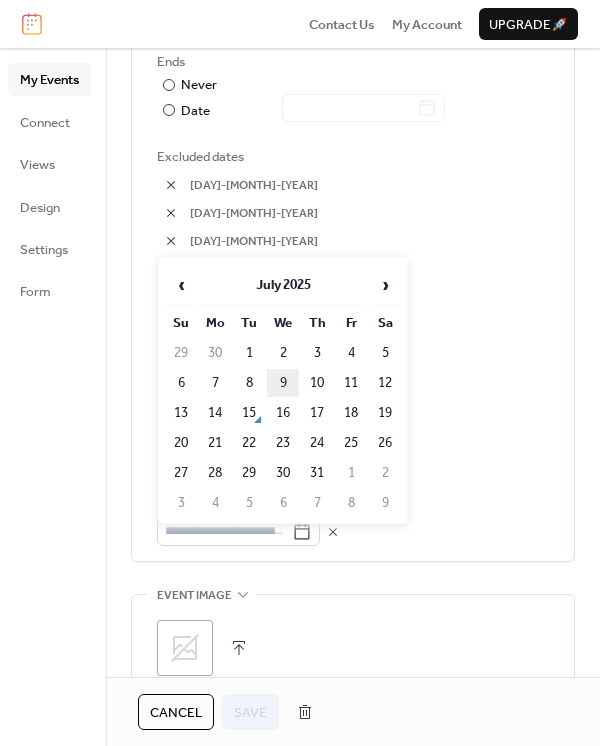 click on "9" at bounding box center [283, 383] 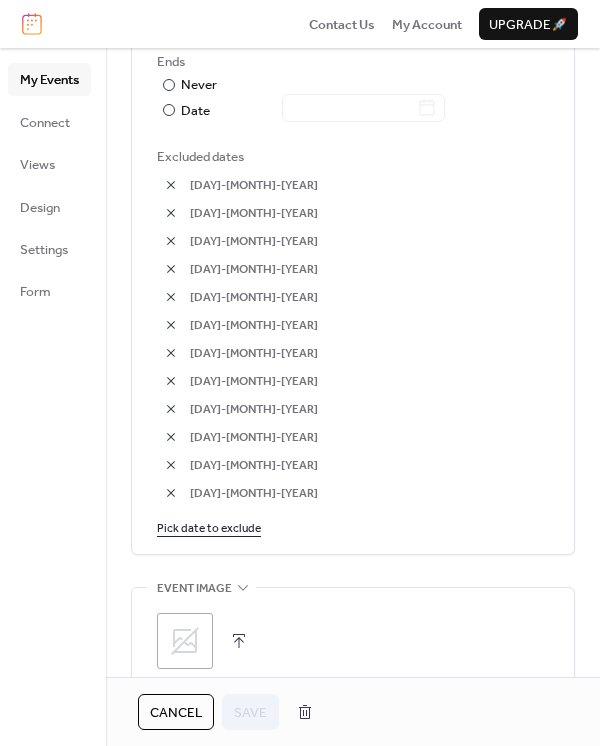 click on "Pick date to exclude" at bounding box center [209, 527] 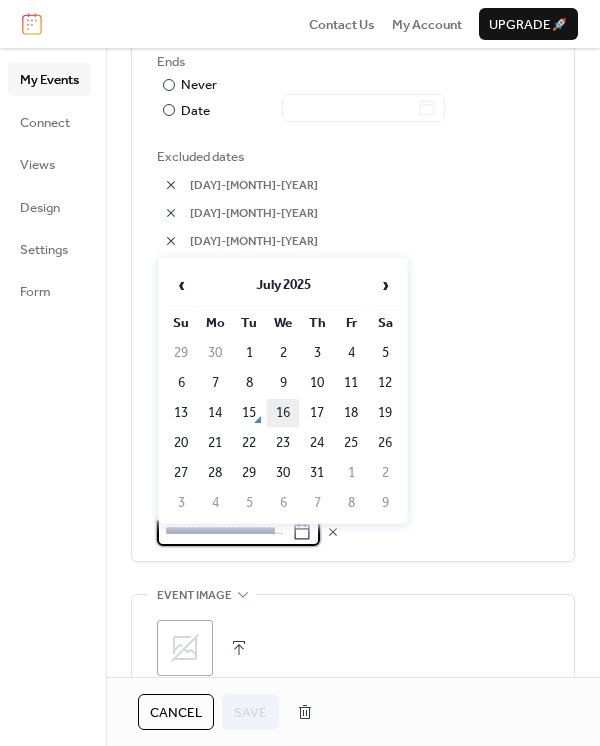 click on "16" at bounding box center (283, 413) 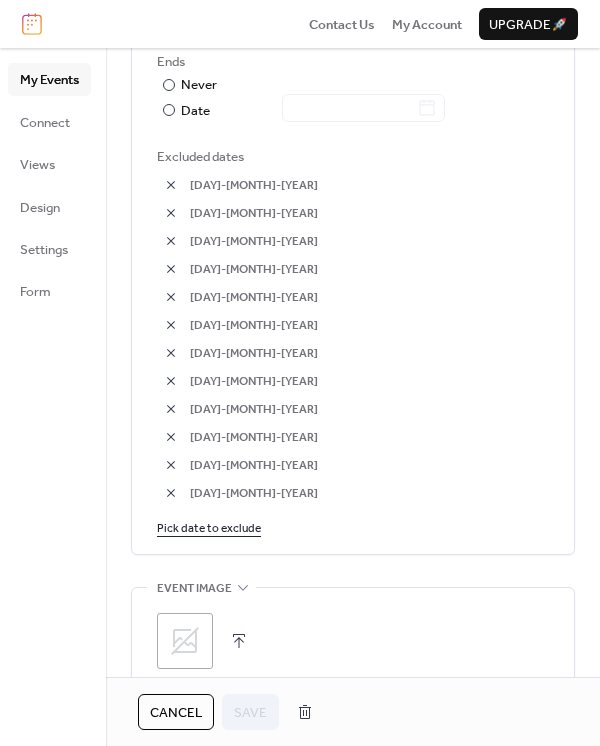 click on "Pick date to exclude" at bounding box center (209, 527) 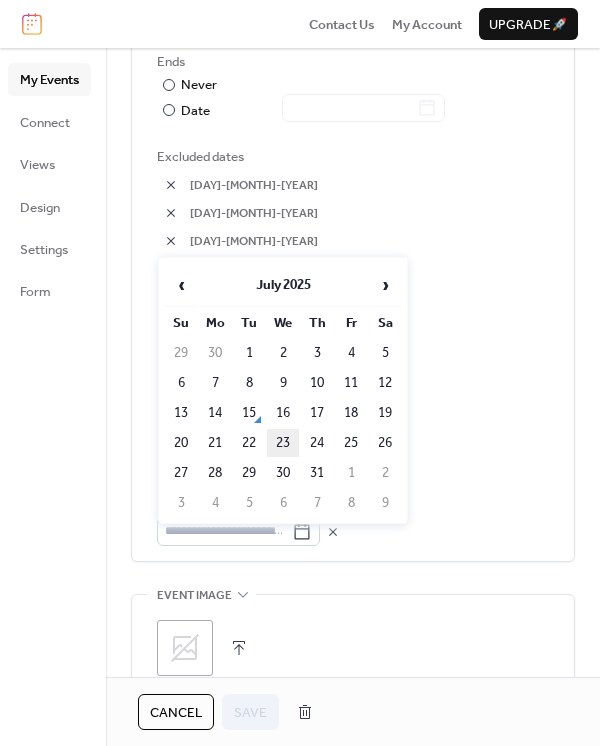 click on "23" at bounding box center (283, 443) 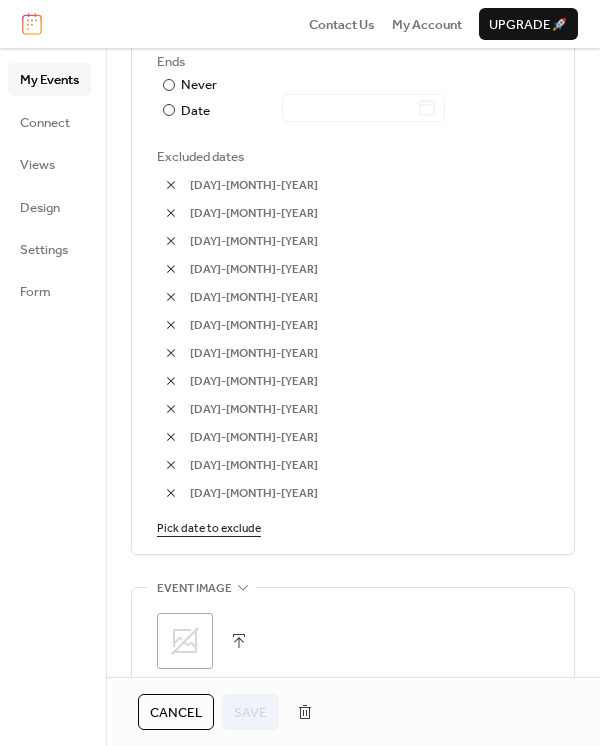 click on "Pick date to exclude" at bounding box center [209, 527] 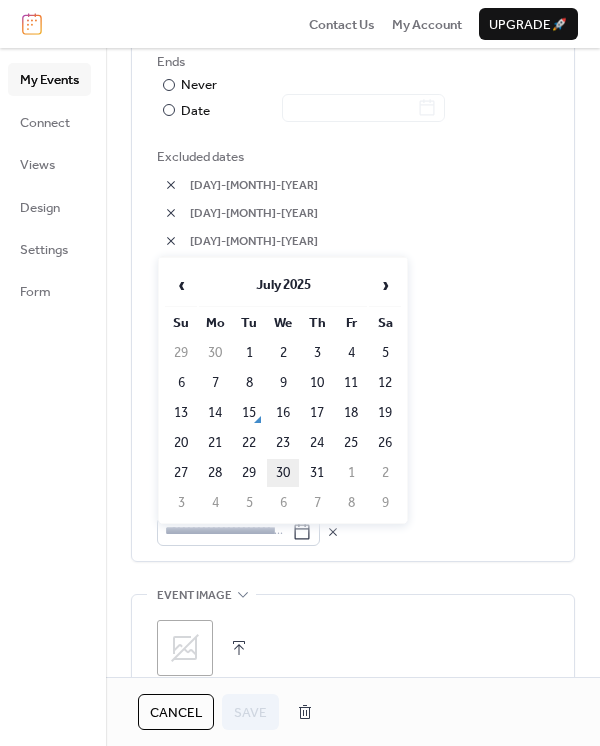 click on "30" at bounding box center (283, 473) 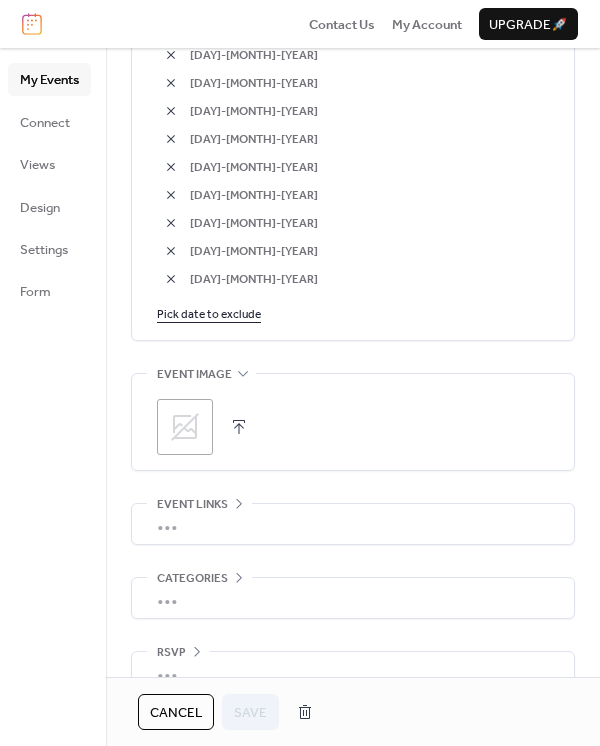 scroll, scrollTop: 1454, scrollLeft: 0, axis: vertical 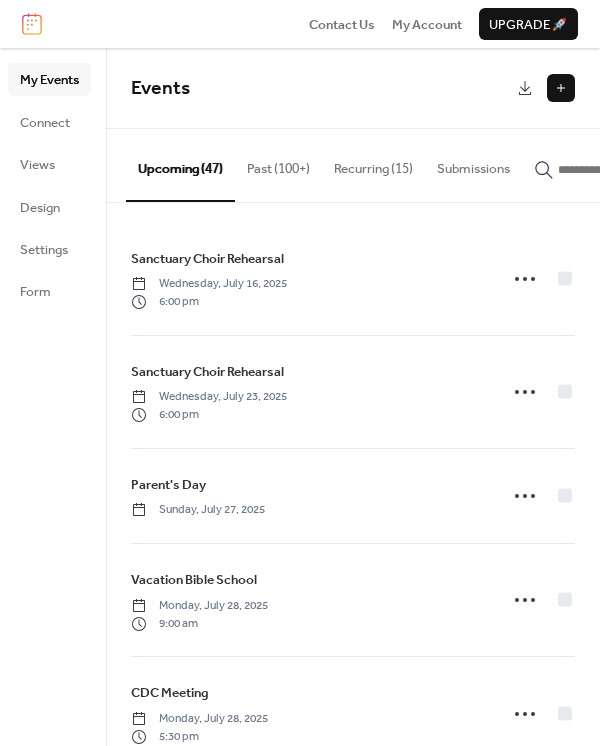 click on "Recurring (15)" at bounding box center [373, 164] 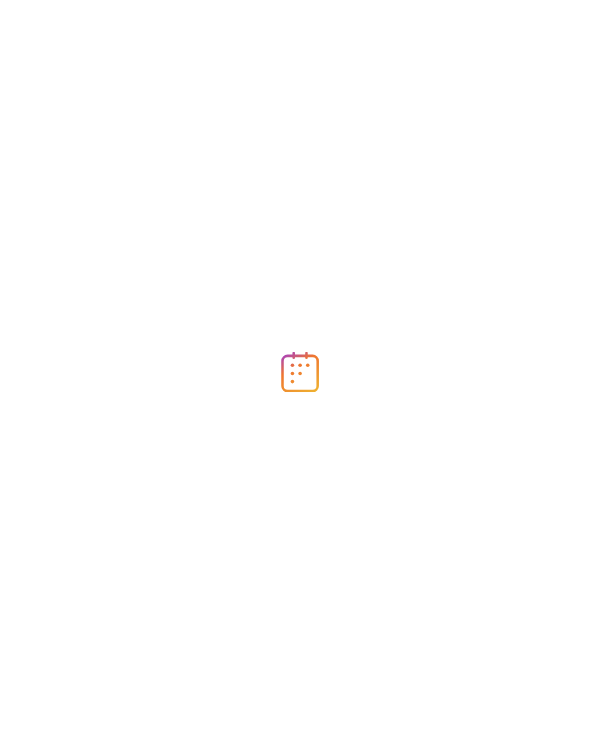 scroll, scrollTop: 0, scrollLeft: 0, axis: both 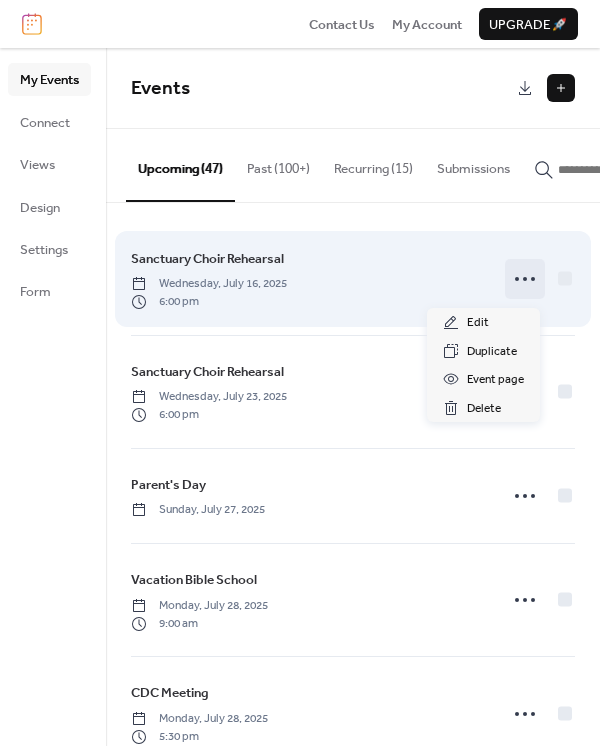 click 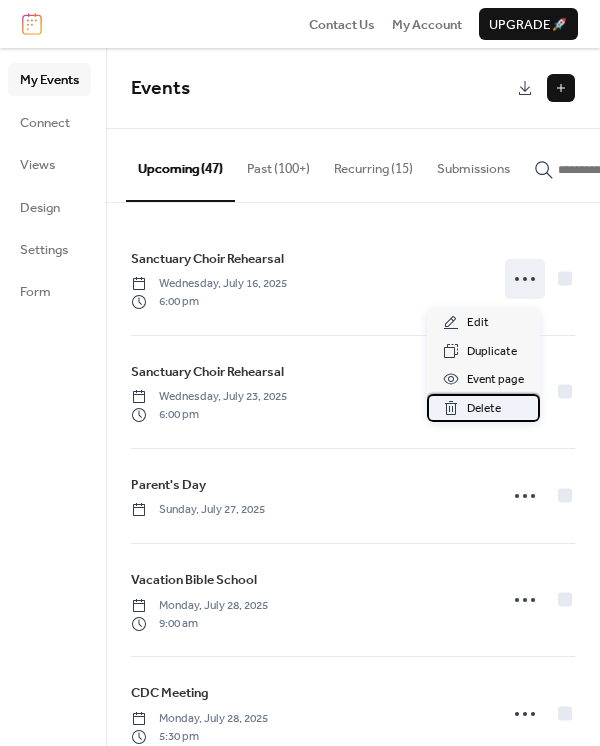 click on "Delete" at bounding box center [484, 409] 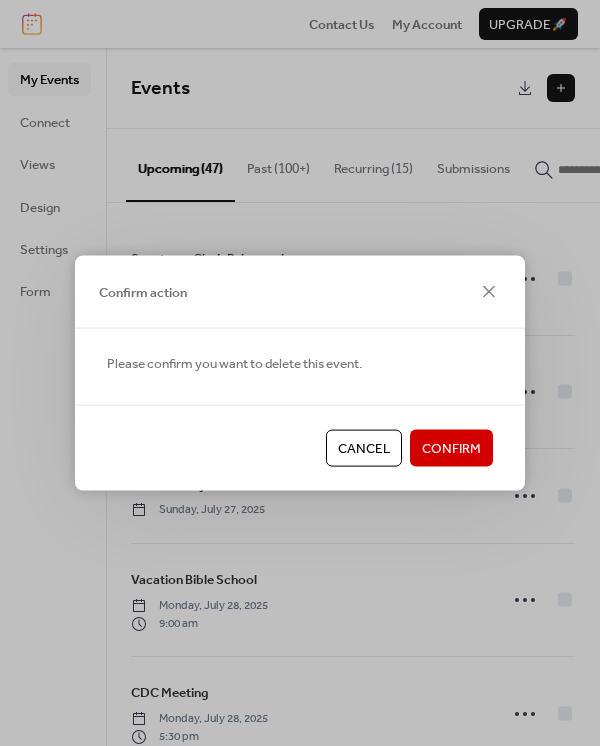 click on "Confirm" at bounding box center (451, 449) 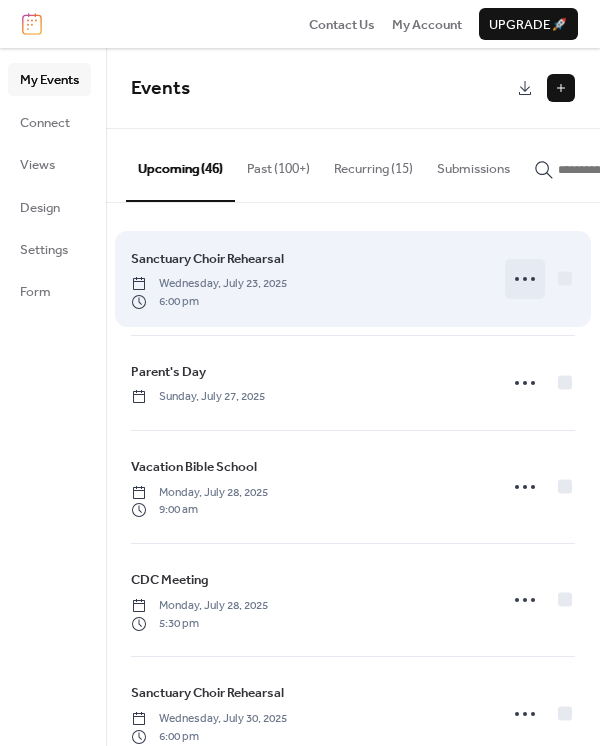 click 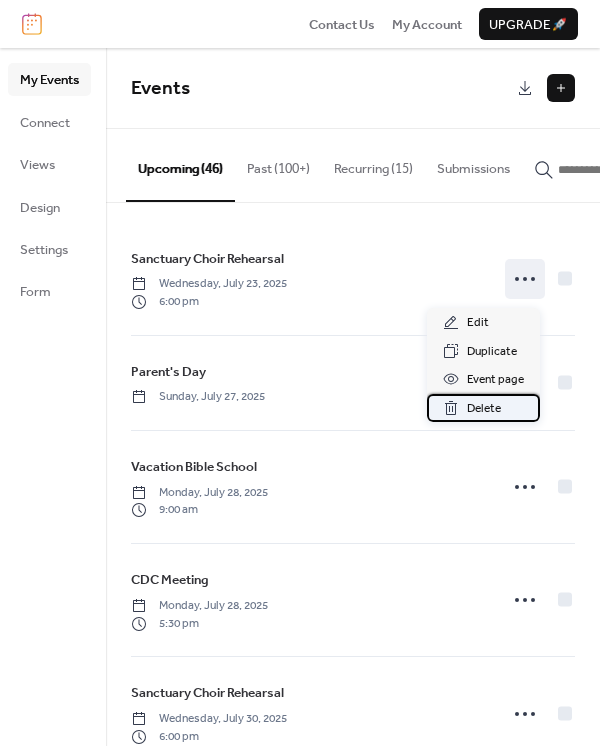click on "Delete" at bounding box center [484, 409] 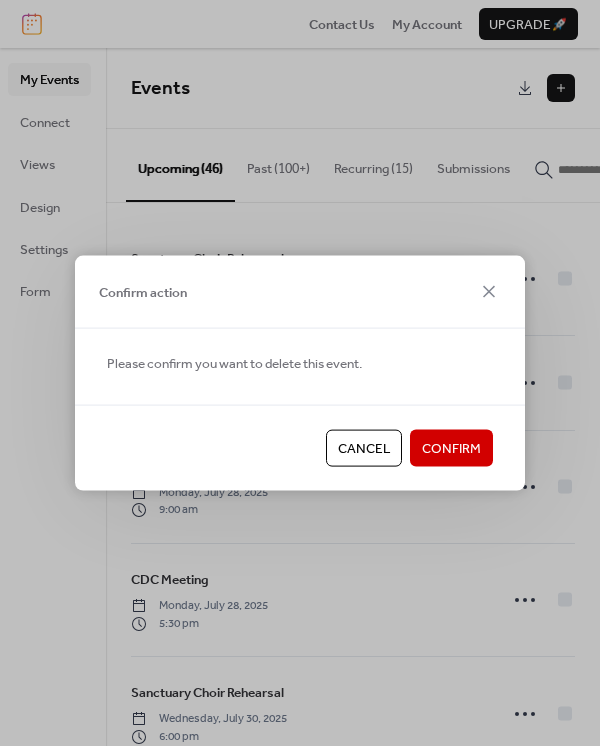 click on "Confirm" at bounding box center (451, 449) 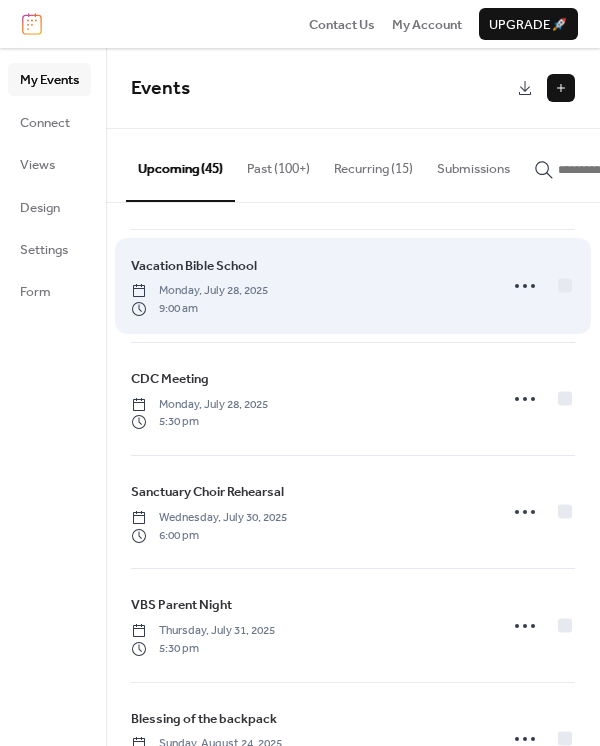 scroll, scrollTop: 133, scrollLeft: 0, axis: vertical 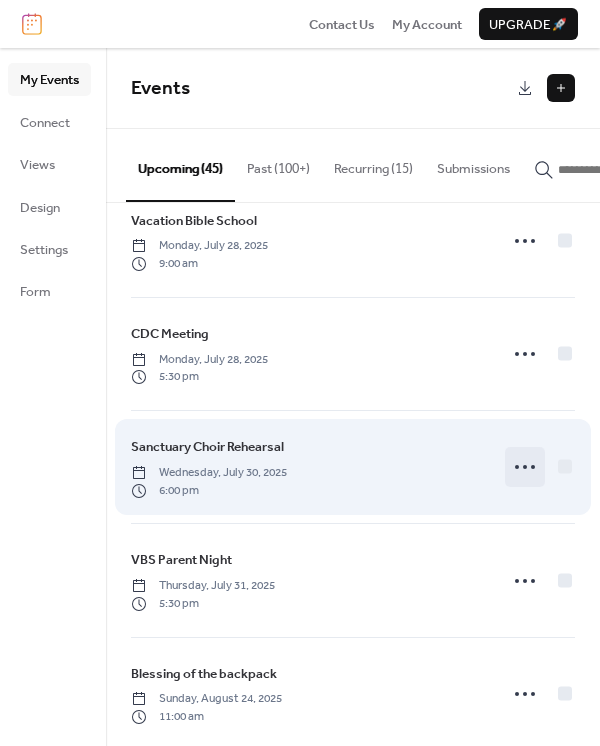 click 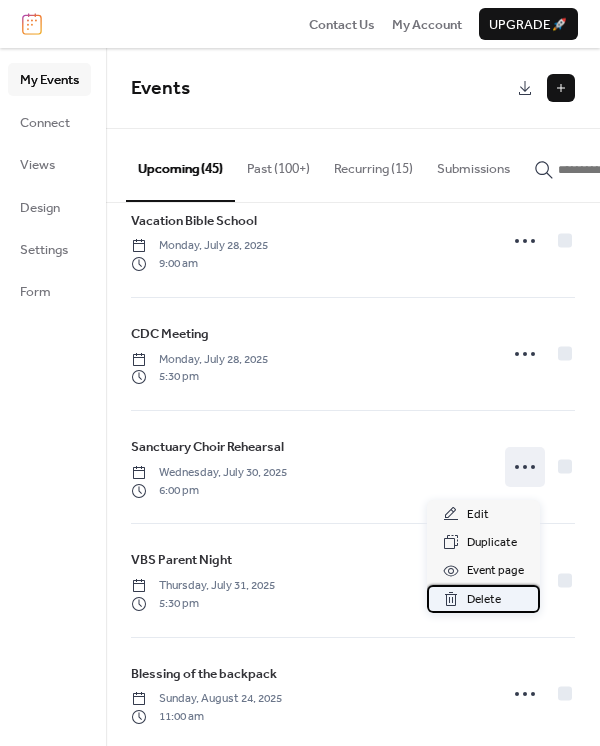 click on "Delete" at bounding box center [484, 600] 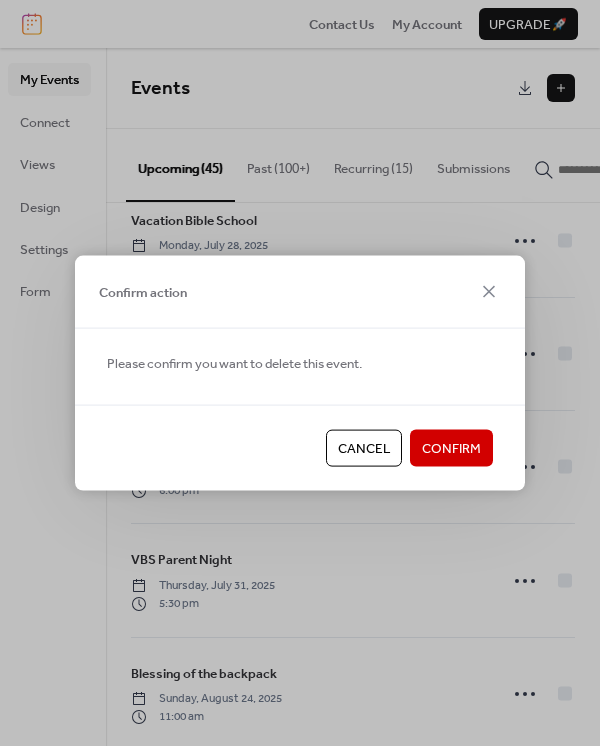click on "Confirm" at bounding box center (451, 448) 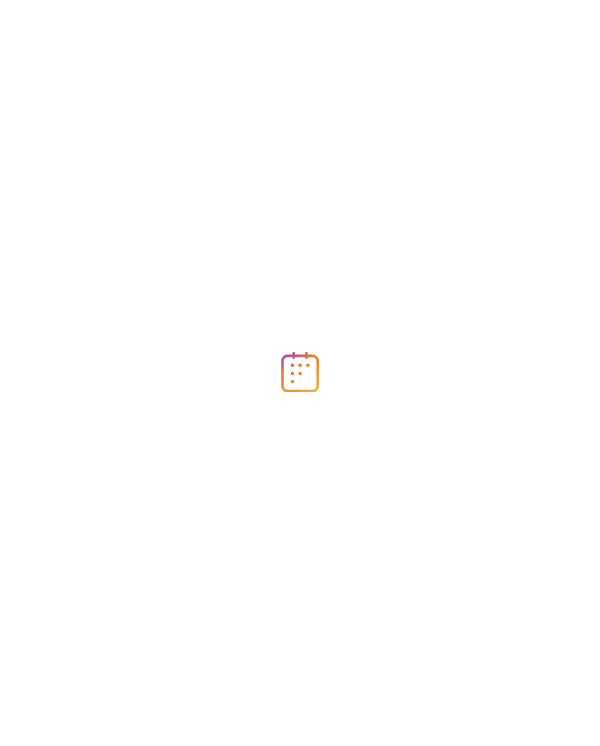 scroll, scrollTop: 0, scrollLeft: 0, axis: both 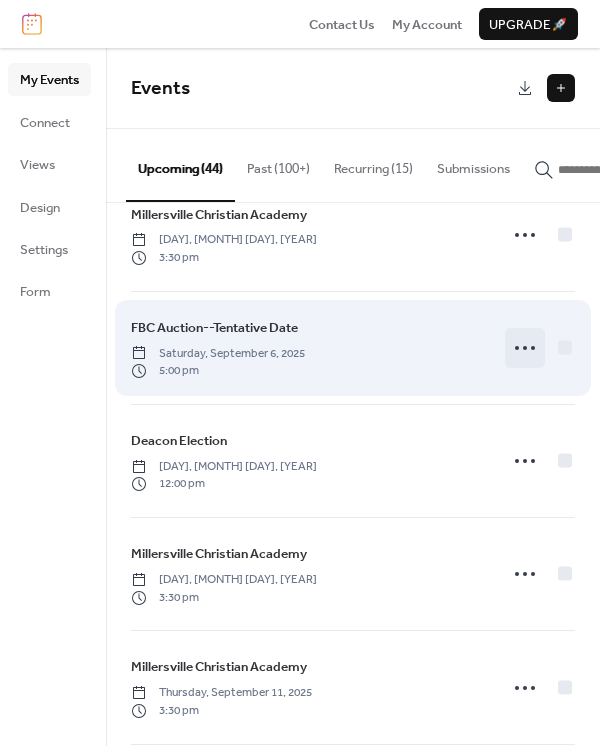 click 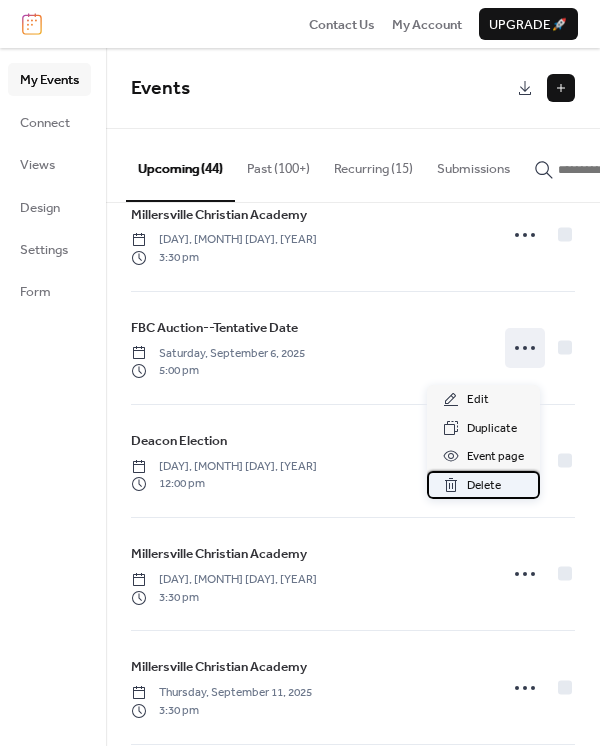 click on "Delete" at bounding box center (484, 486) 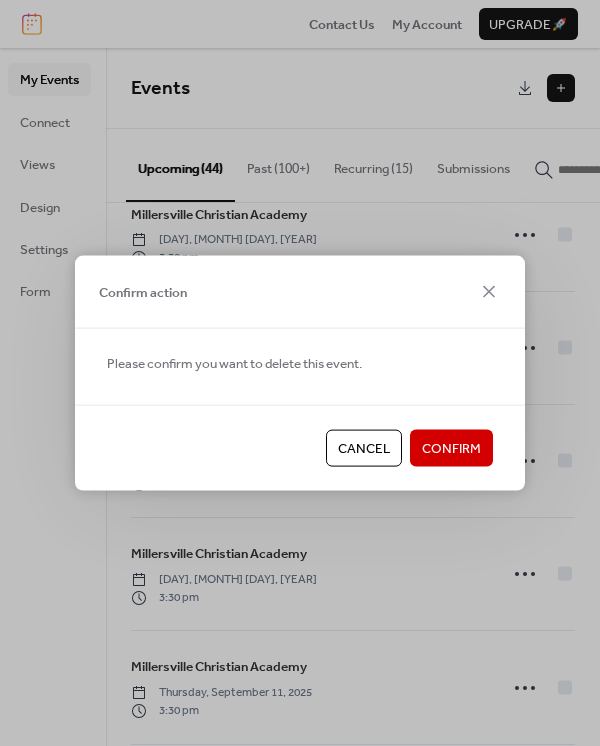 click on "Confirm" at bounding box center [451, 449] 